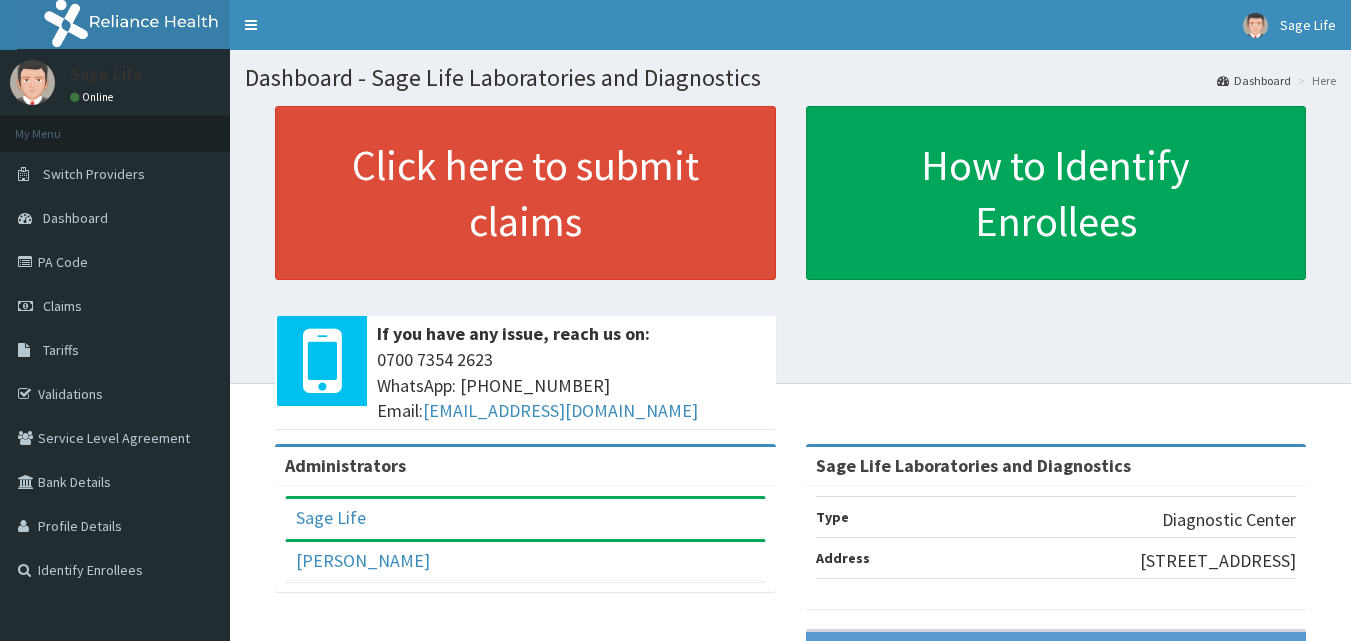 scroll, scrollTop: 0, scrollLeft: 0, axis: both 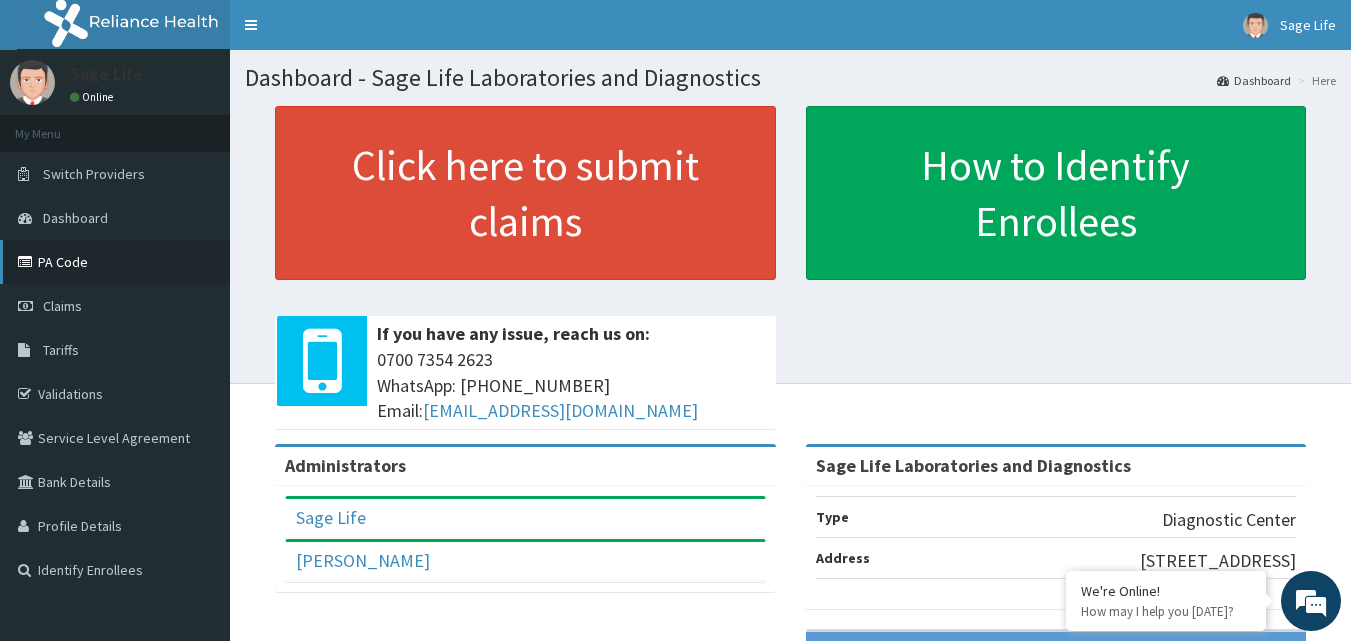 click on "PA Code" at bounding box center (115, 262) 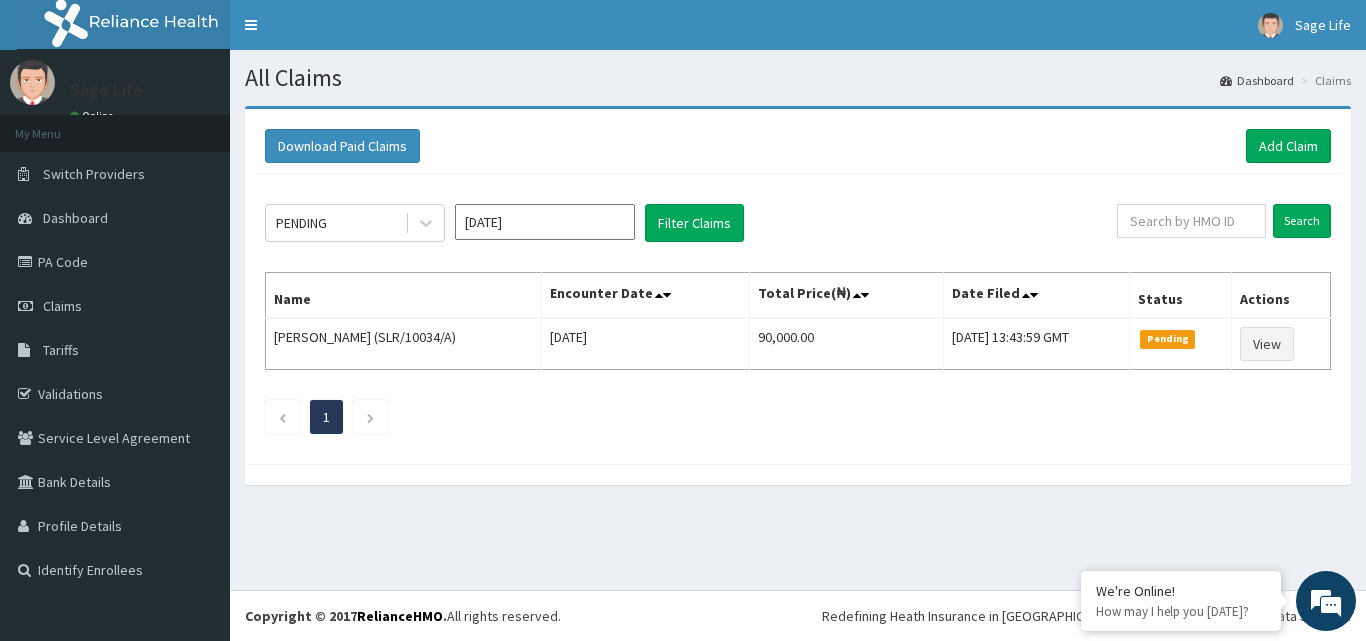 scroll, scrollTop: 0, scrollLeft: 0, axis: both 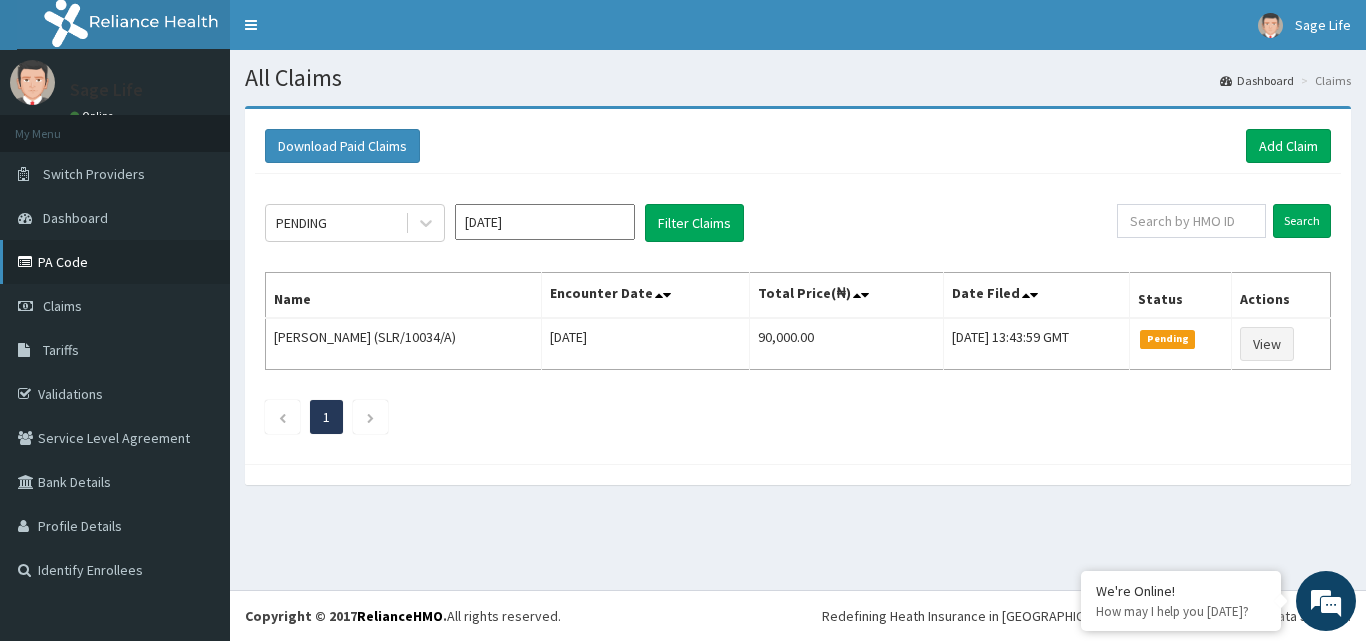 click on "PA Code" at bounding box center [115, 262] 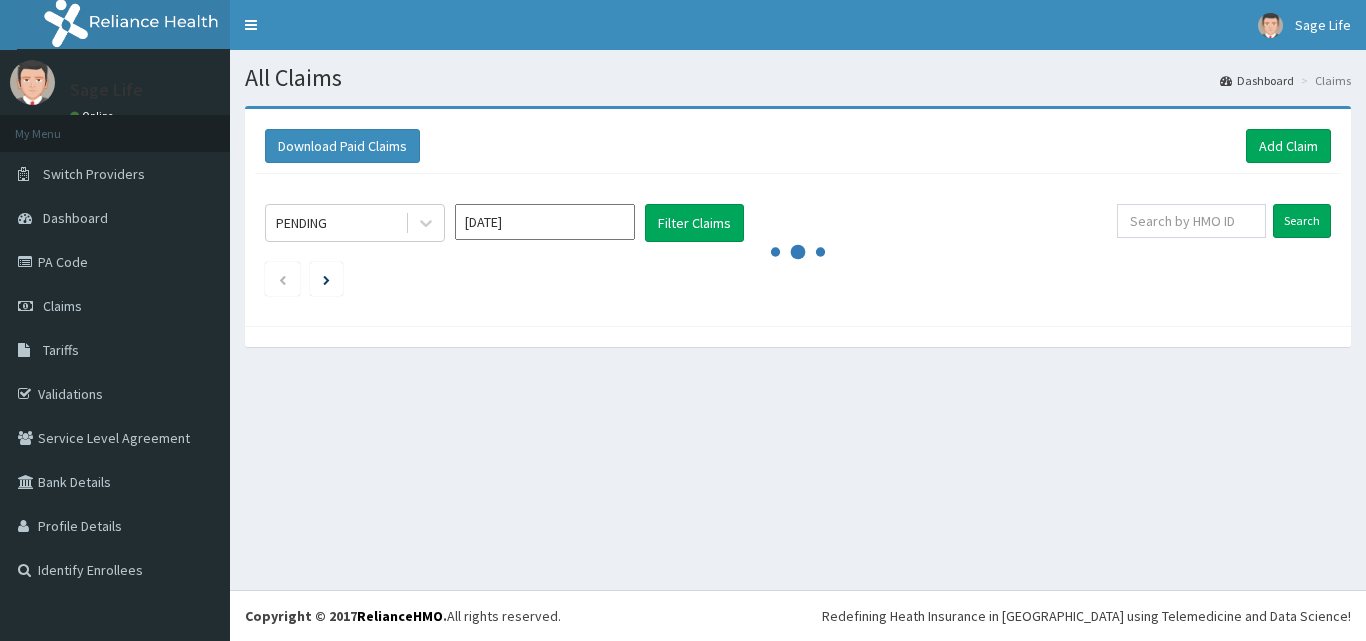 scroll, scrollTop: 0, scrollLeft: 0, axis: both 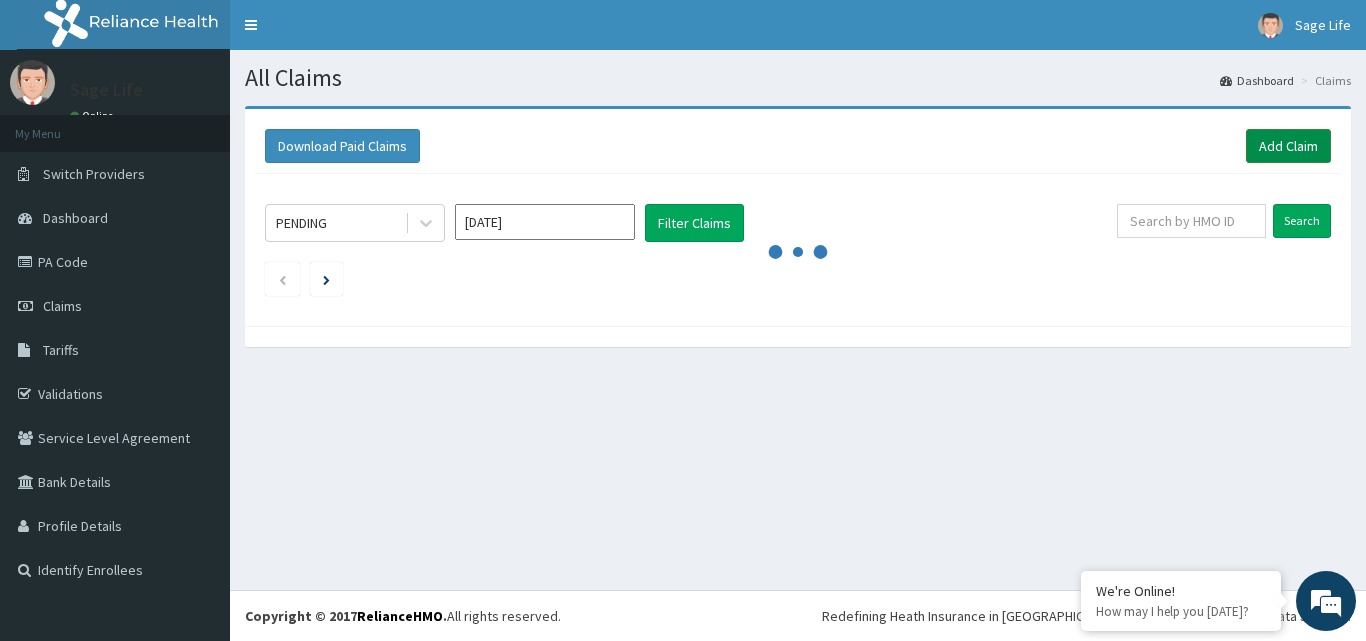 click on "Add Claim" at bounding box center [1288, 146] 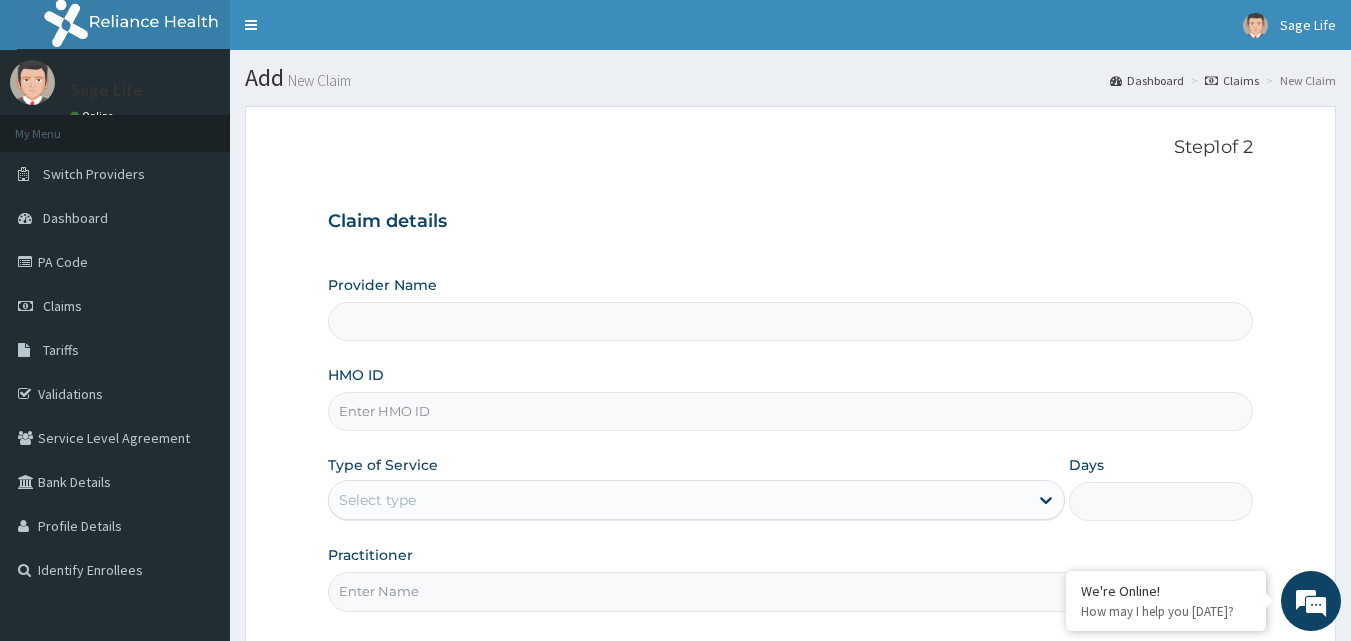scroll, scrollTop: 0, scrollLeft: 0, axis: both 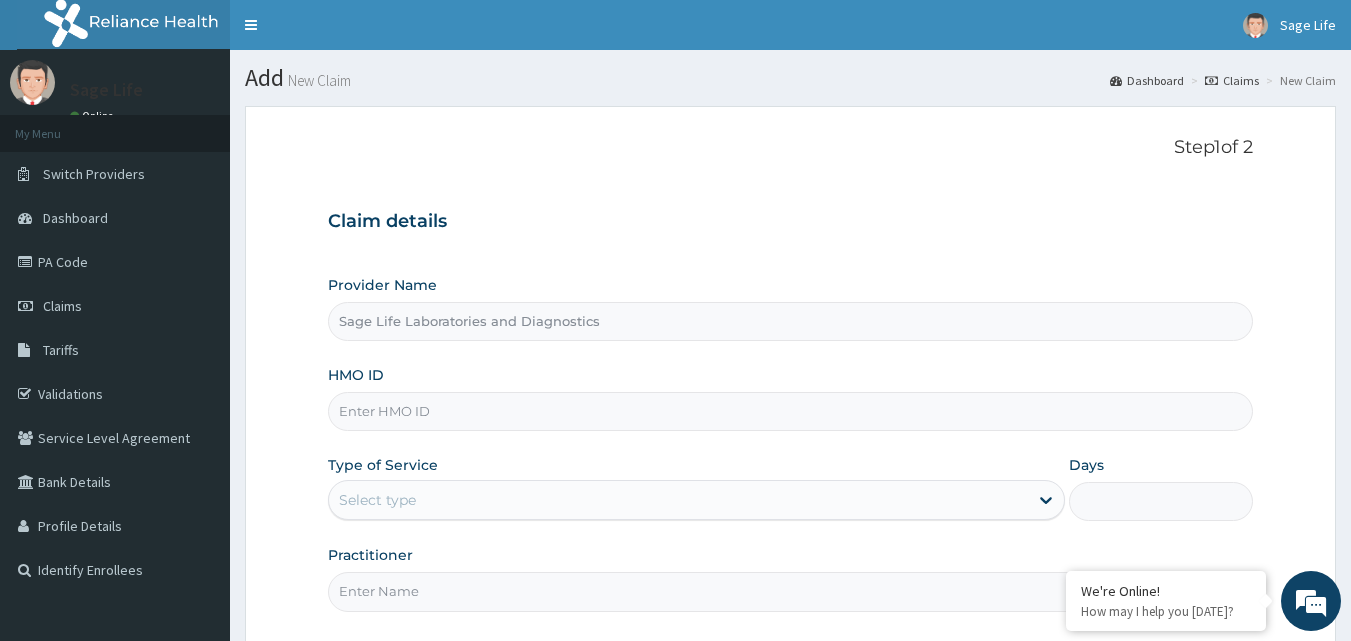 click on "HMO ID" at bounding box center [791, 411] 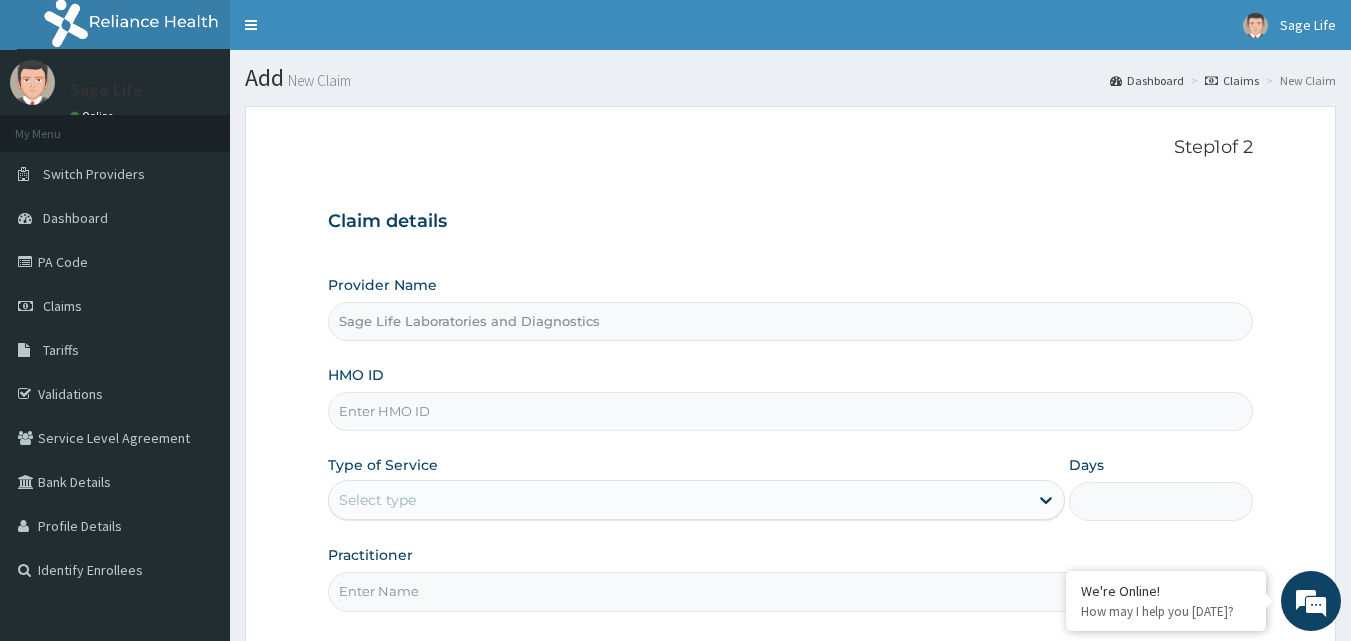 scroll, scrollTop: 0, scrollLeft: 0, axis: both 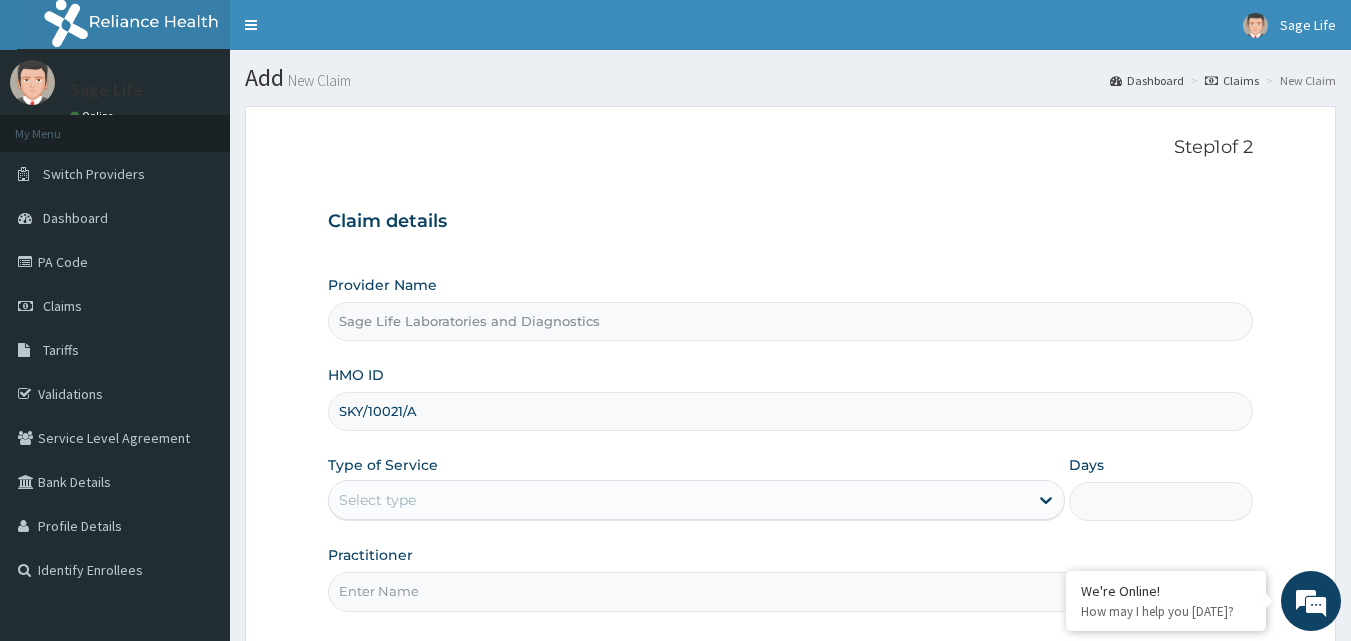 type on "SKY/10021/A" 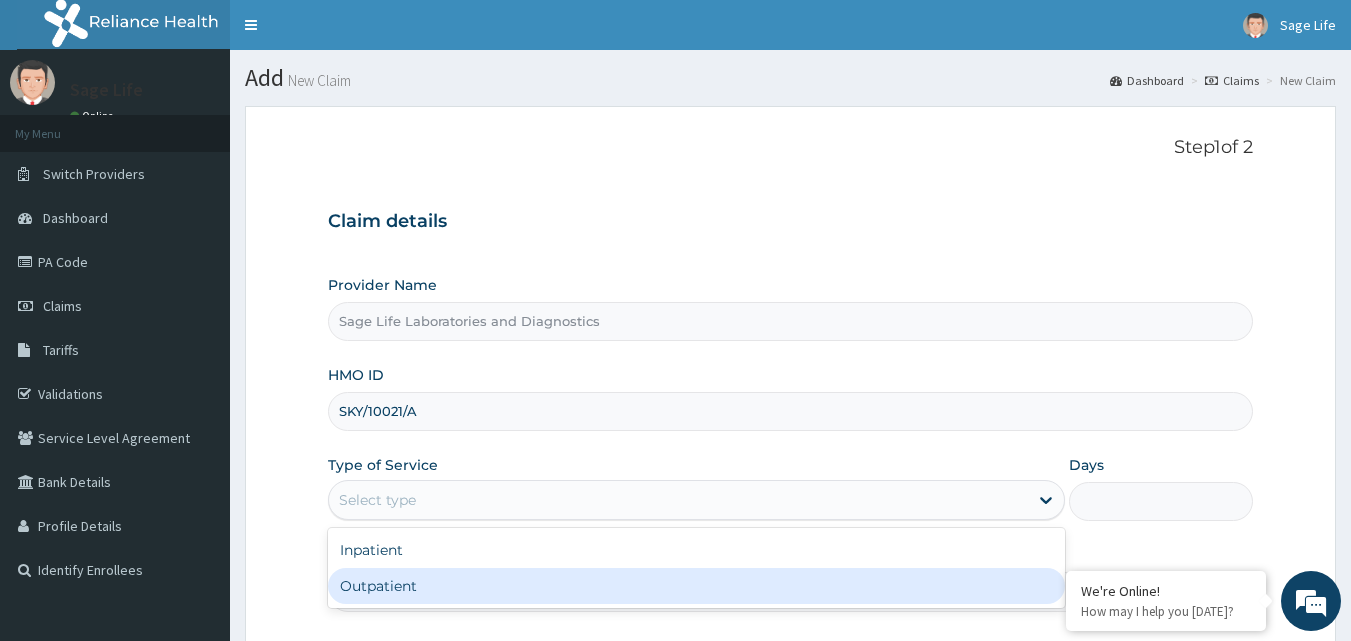click on "Outpatient" at bounding box center [696, 586] 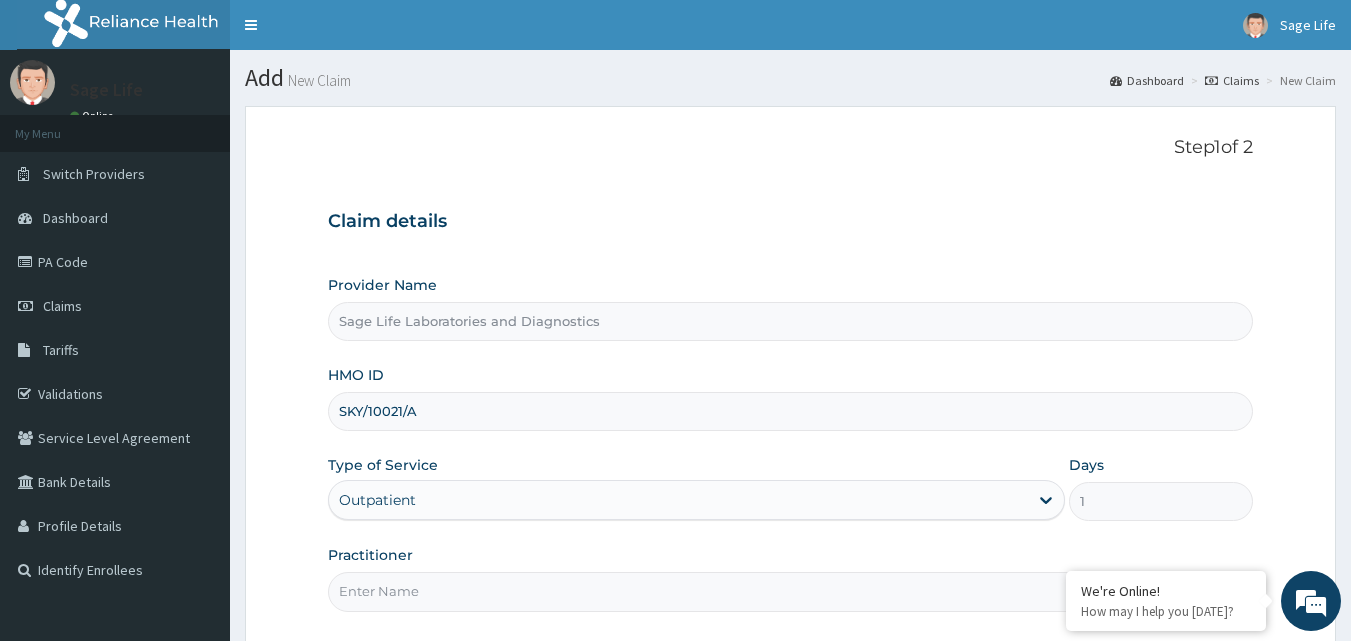 scroll, scrollTop: 100, scrollLeft: 0, axis: vertical 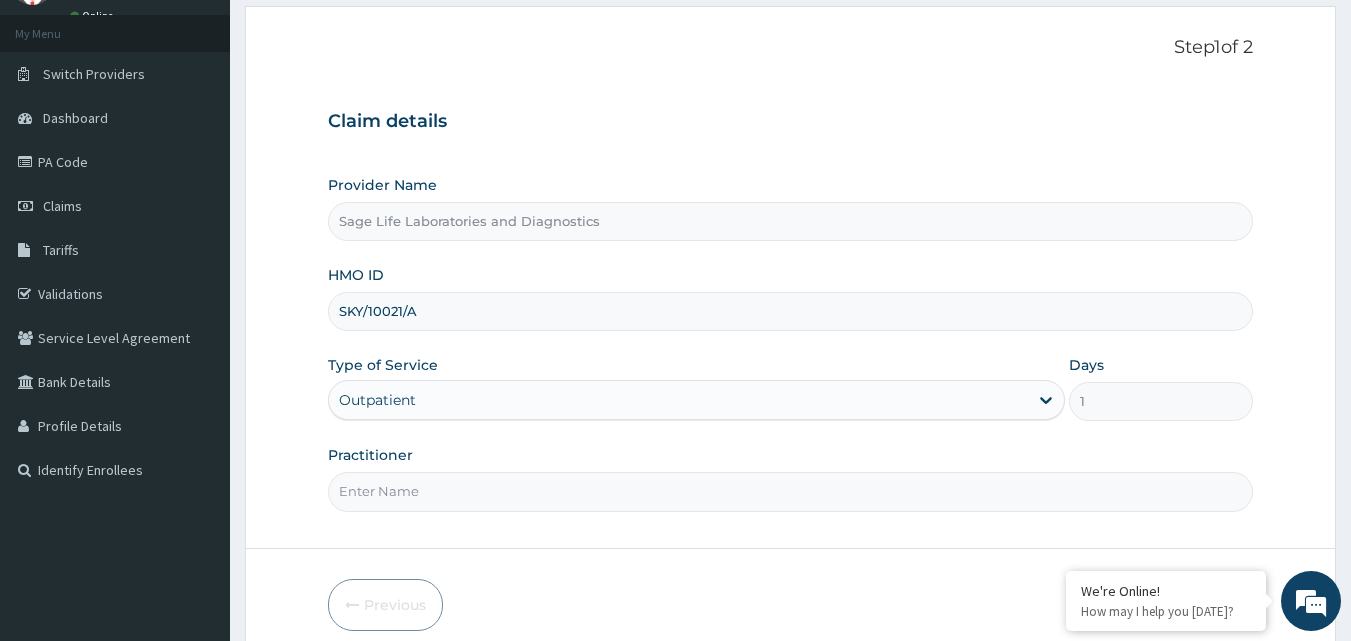 click on "Practitioner" at bounding box center [791, 491] 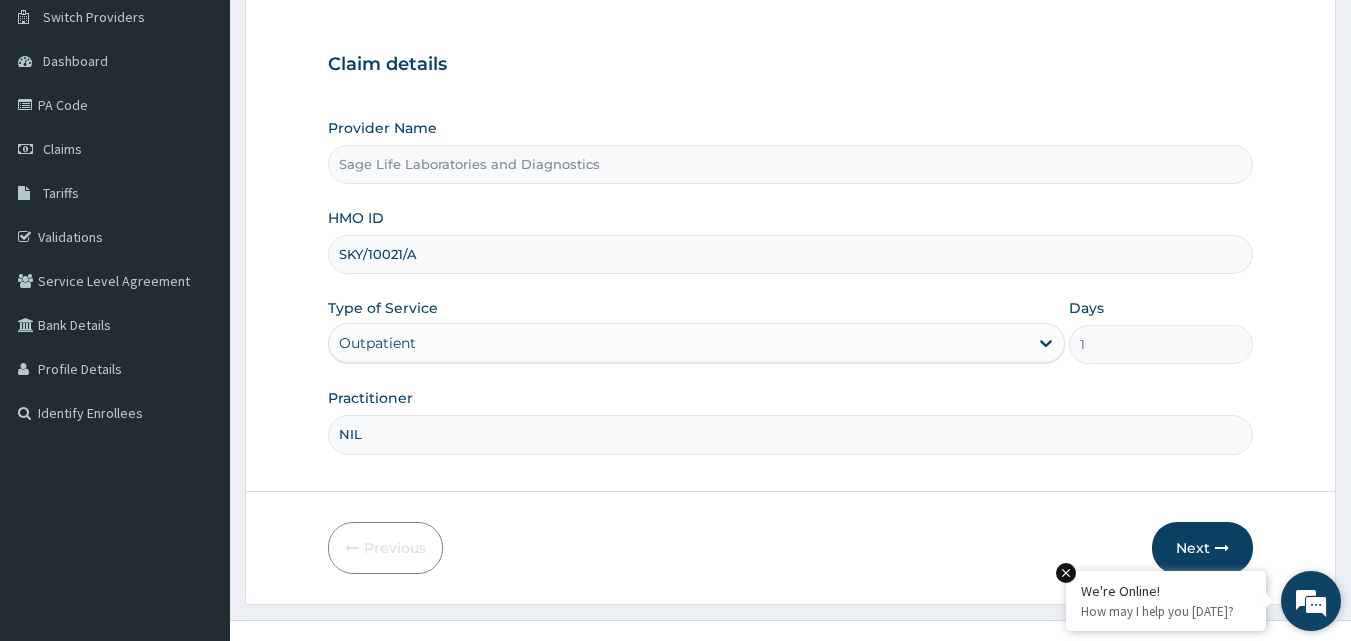 scroll, scrollTop: 187, scrollLeft: 0, axis: vertical 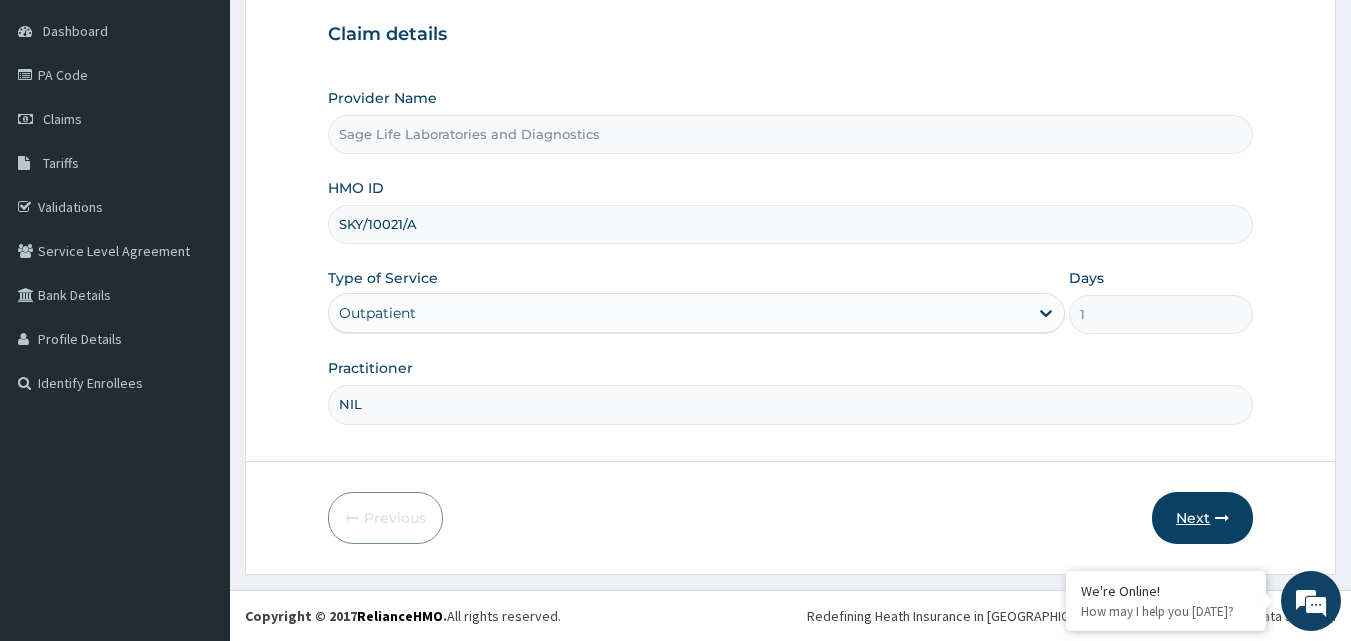 click on "Next" at bounding box center [1202, 518] 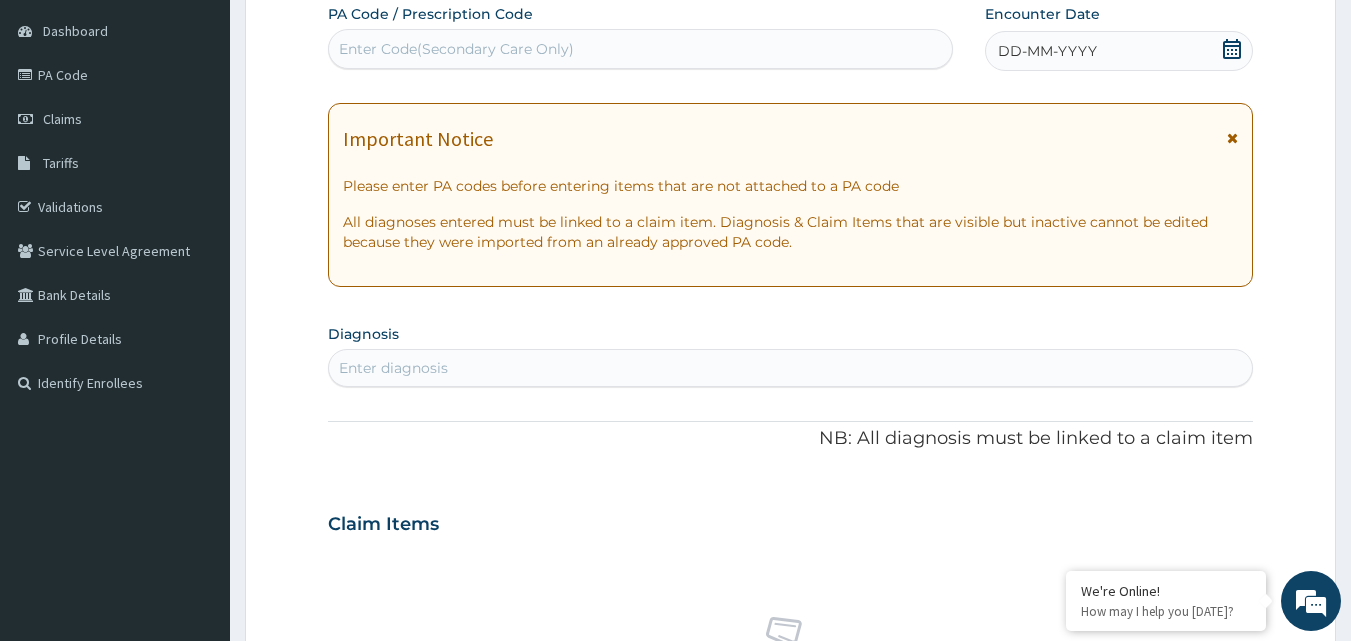 click on "Enter Code(Secondary Care Only)" at bounding box center (641, 49) 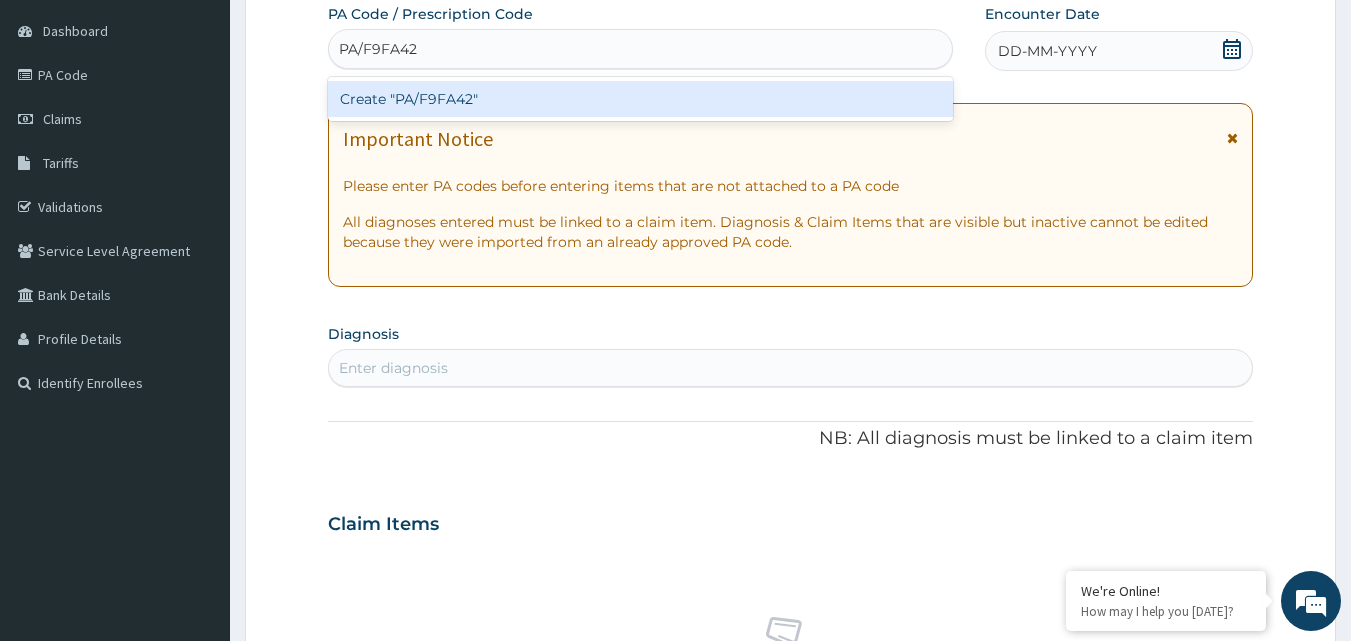 type on "PA/F9FA42" 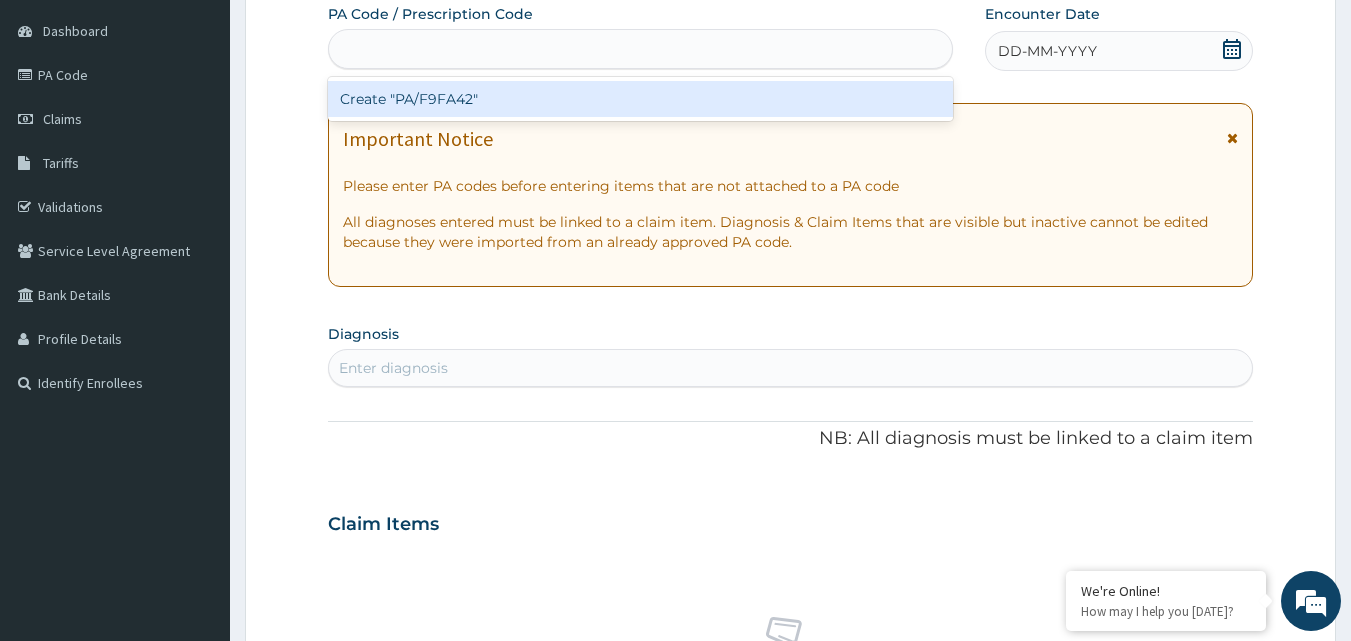 click on "PA Code / Prescription Code option Create "PA/F9FA42" focused, 1 of 1. 1 result available for search term PA/F9FA42. Use Up and Down to choose options, press Enter to select the currently focused option, press Escape to exit the menu, press Tab to select the option and exit the menu. PA/F9FA42 Create "PA/F9FA42" Encounter Date DD-MM-YYYY Important Notice Please enter PA codes before entering items that are not attached to a PA code   All diagnoses entered must be linked to a claim item. Diagnosis & Claim Items that are visible but inactive cannot be edited because they were imported from an already approved PA code. Diagnosis Enter diagnosis NB: All diagnosis must be linked to a claim item Claim Items No claim item Types Select Type Item Select Item Pair Diagnosis Select Diagnosis Unit Price 0 Add Comment" at bounding box center [791, 521] 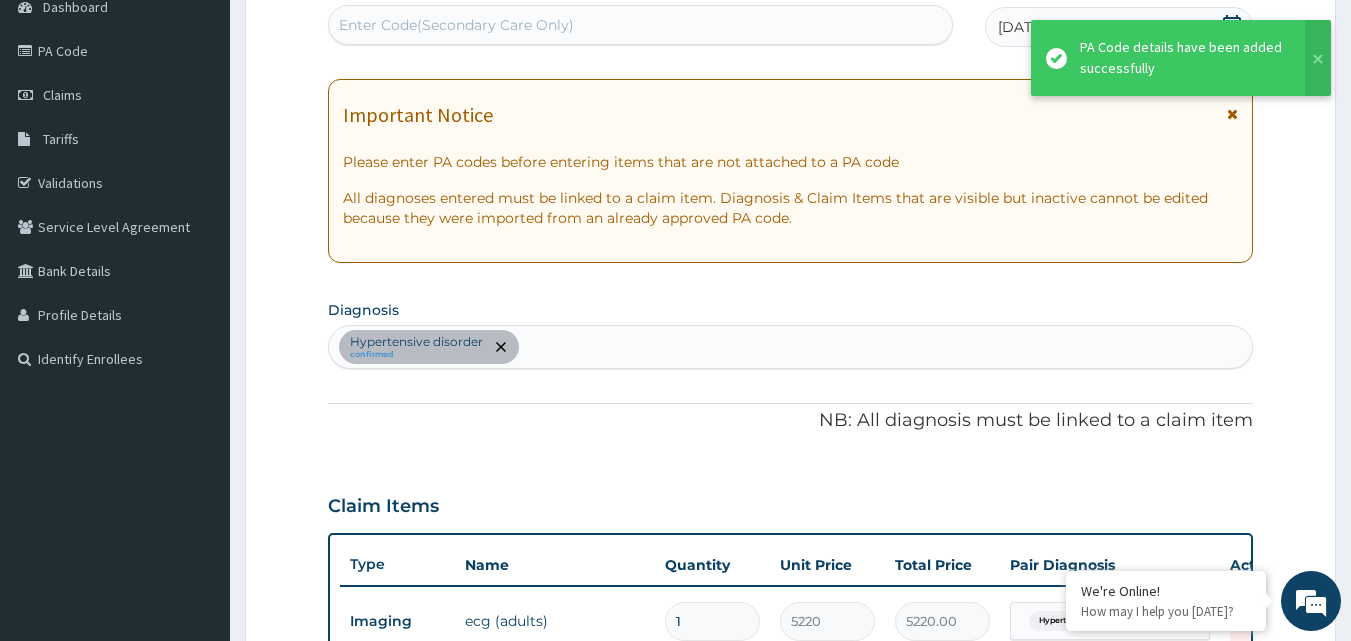 type on "0" 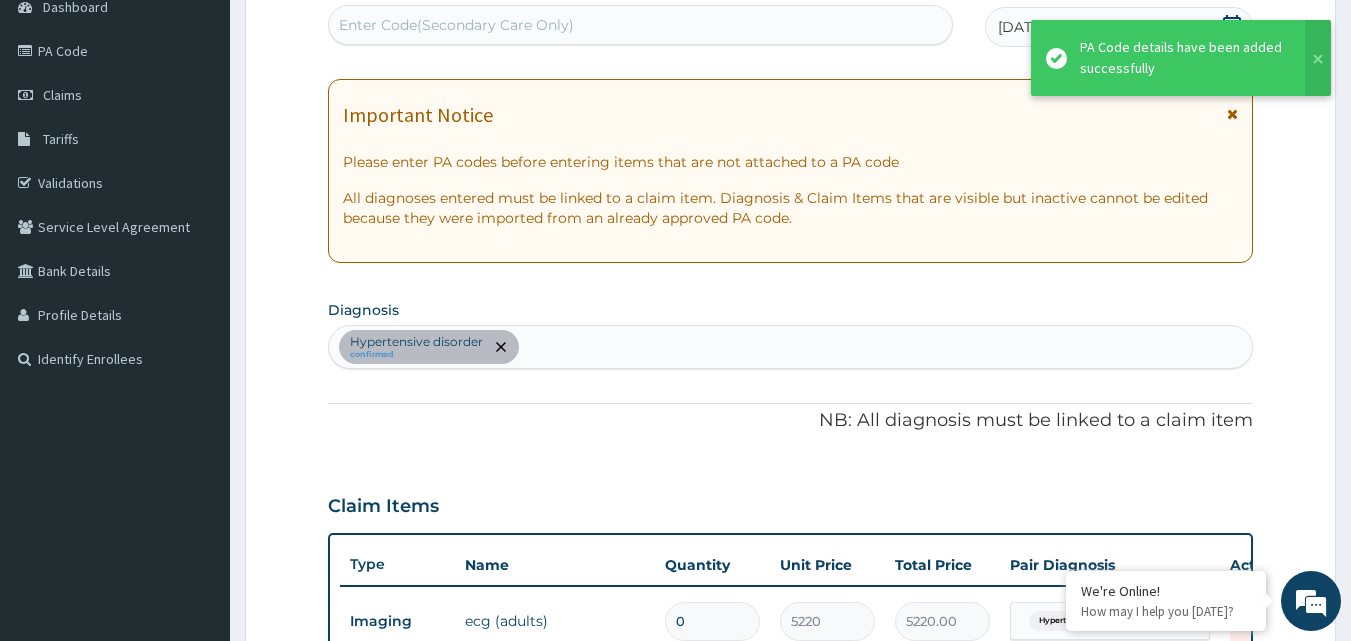 type on "0.00" 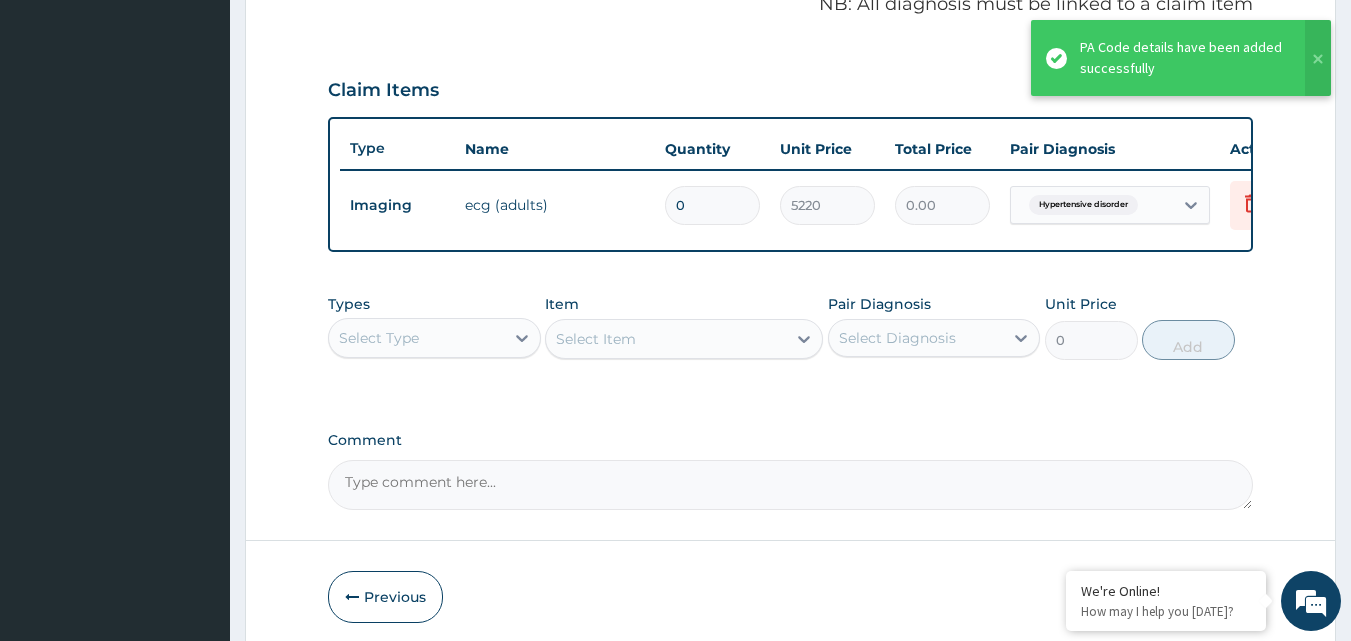 scroll, scrollTop: 721, scrollLeft: 0, axis: vertical 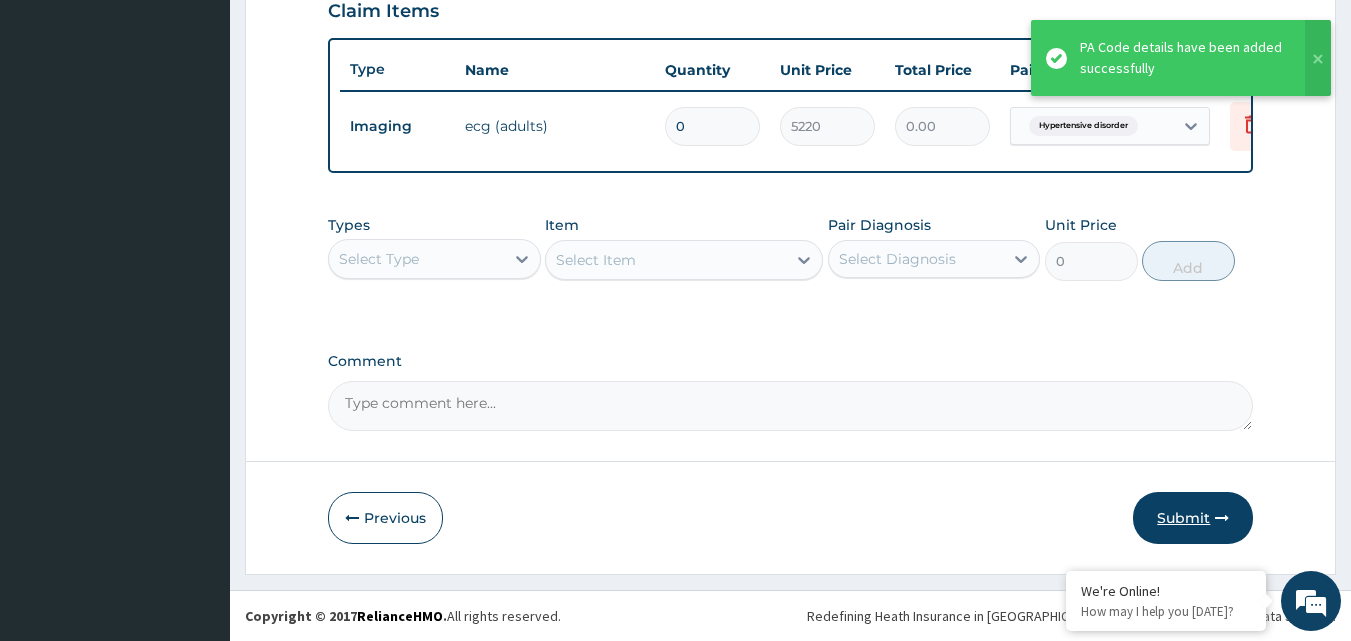 type on "0" 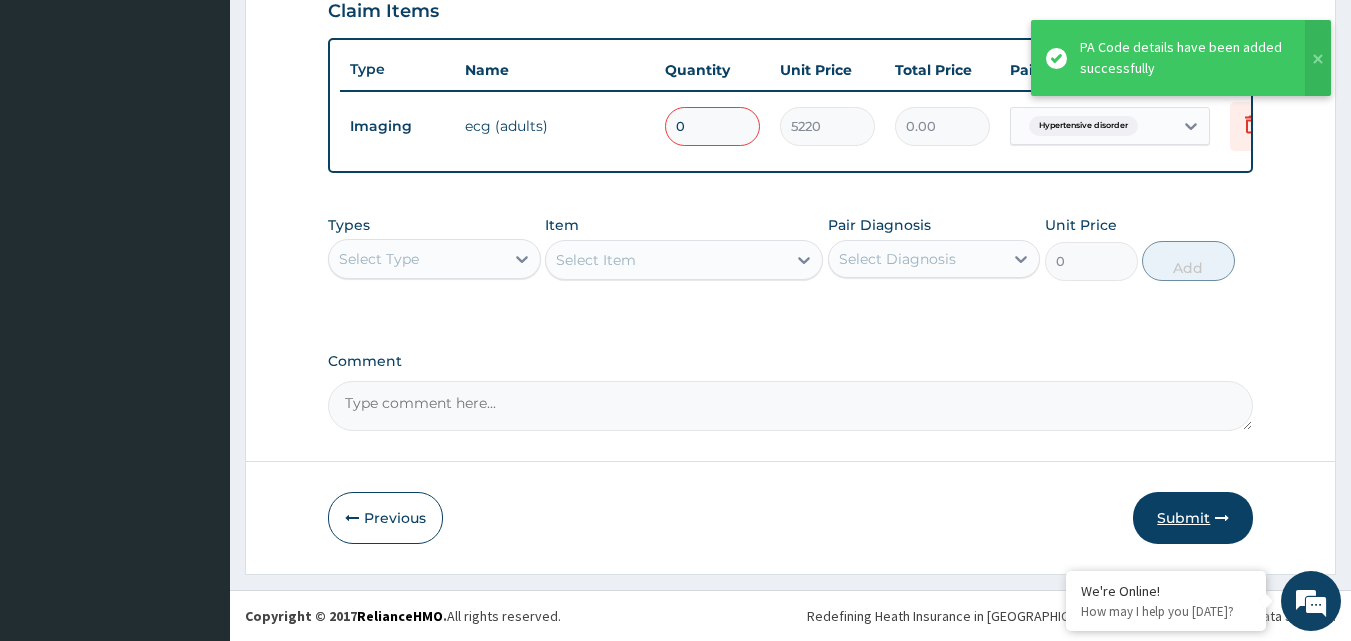 click on "Submit" at bounding box center [1193, 518] 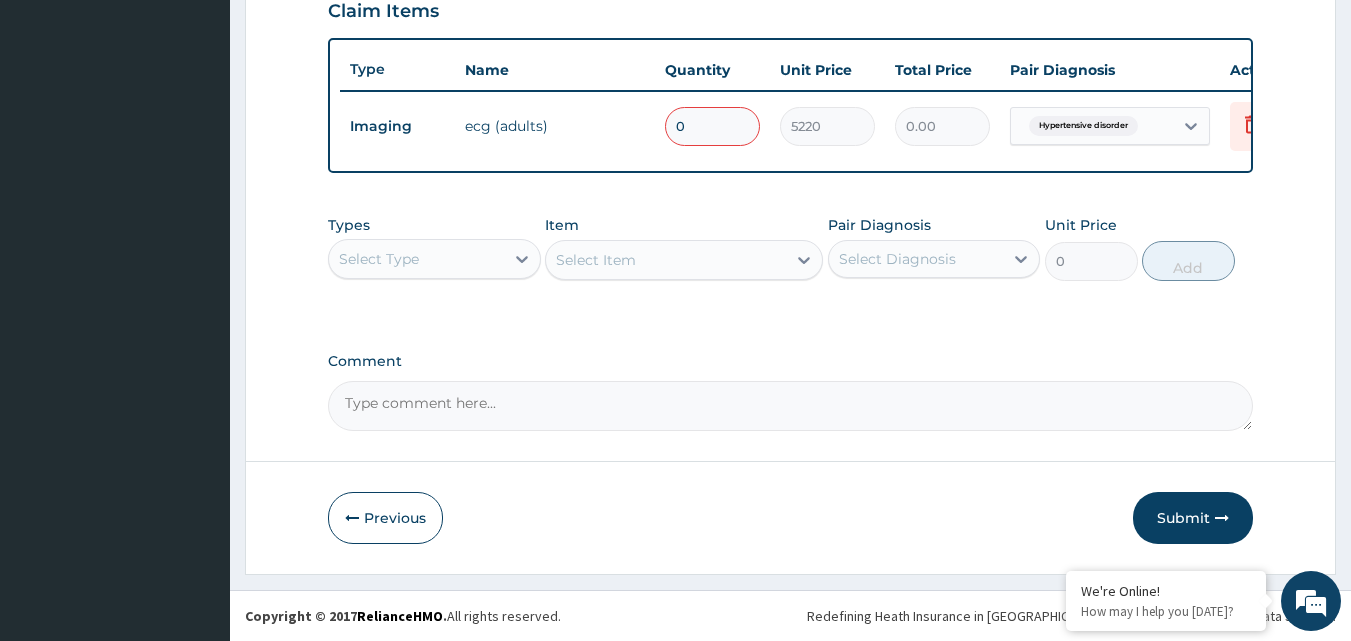 click on "0" at bounding box center [712, 126] 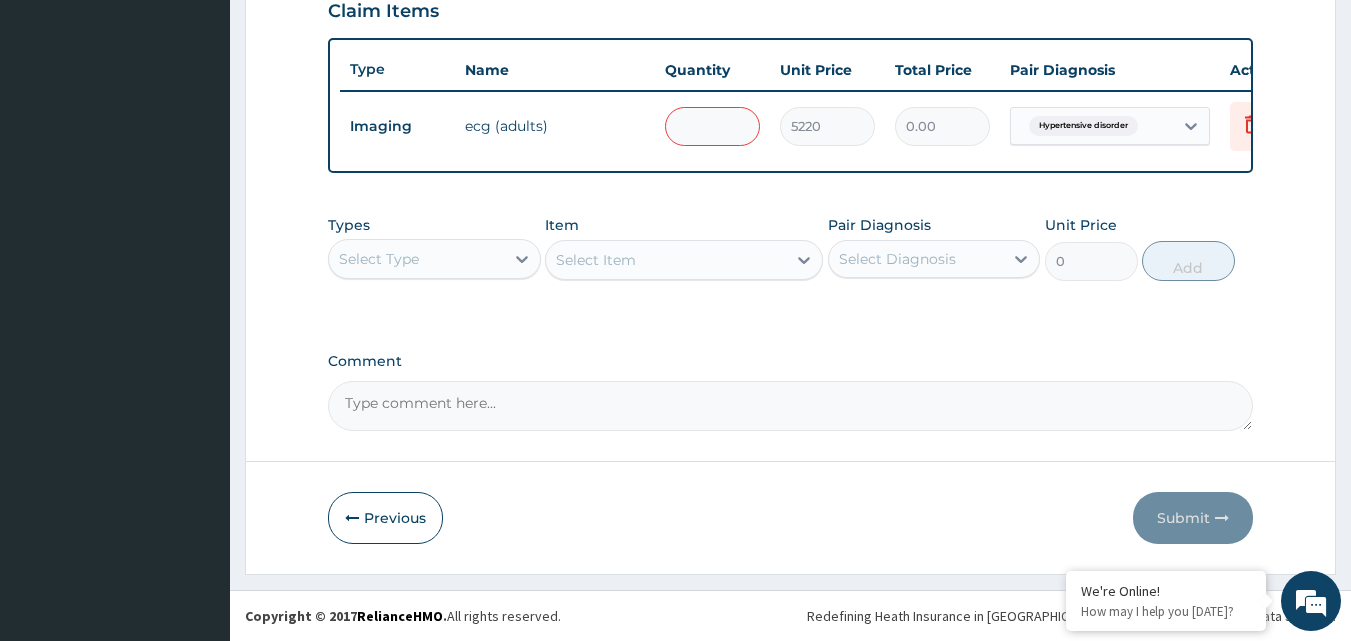 type on "1" 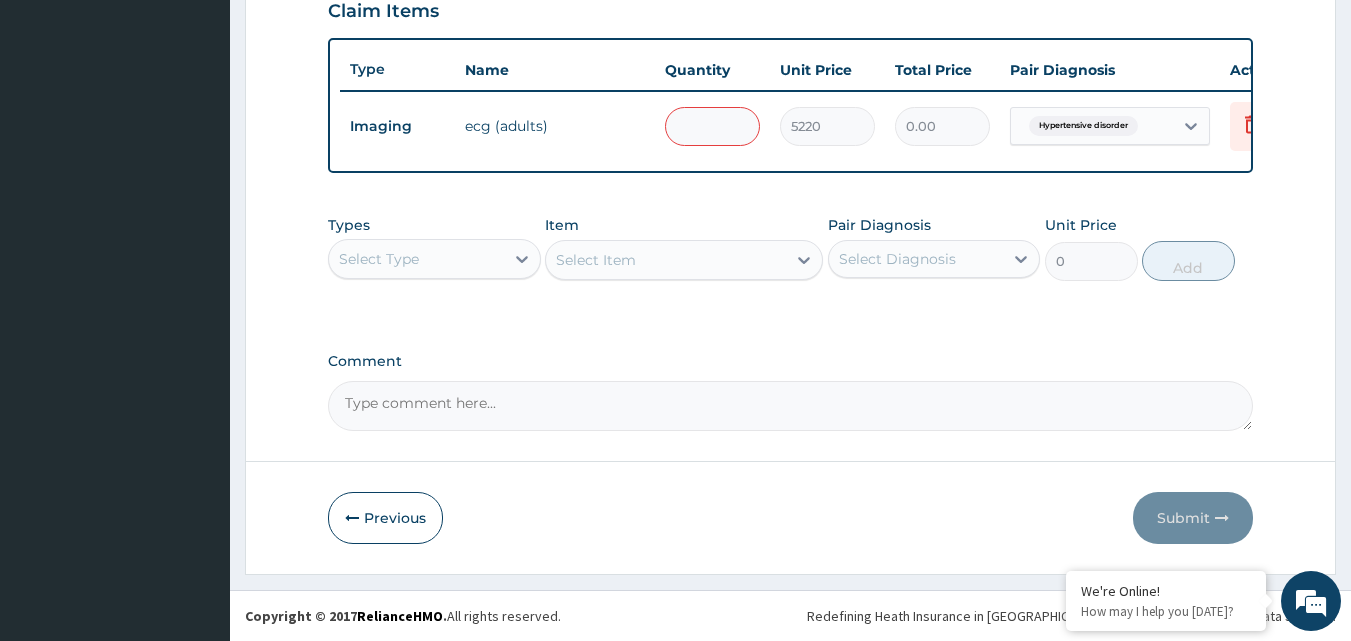 type on "5220.00" 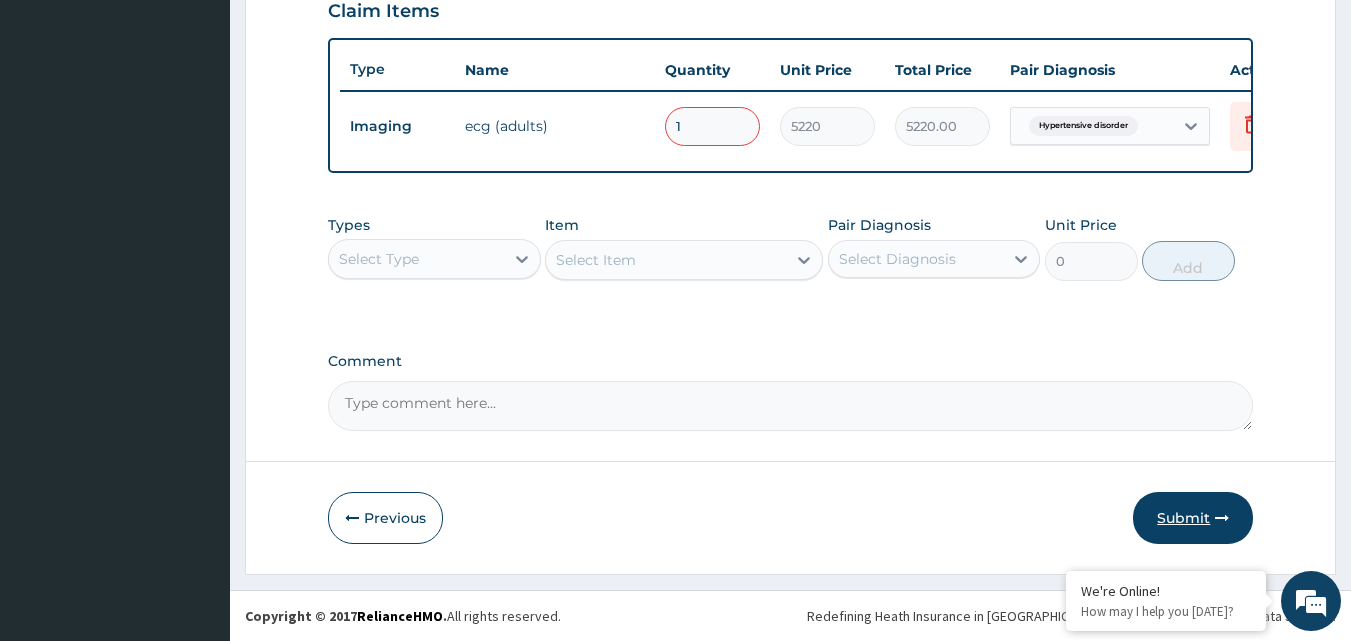 type on "1" 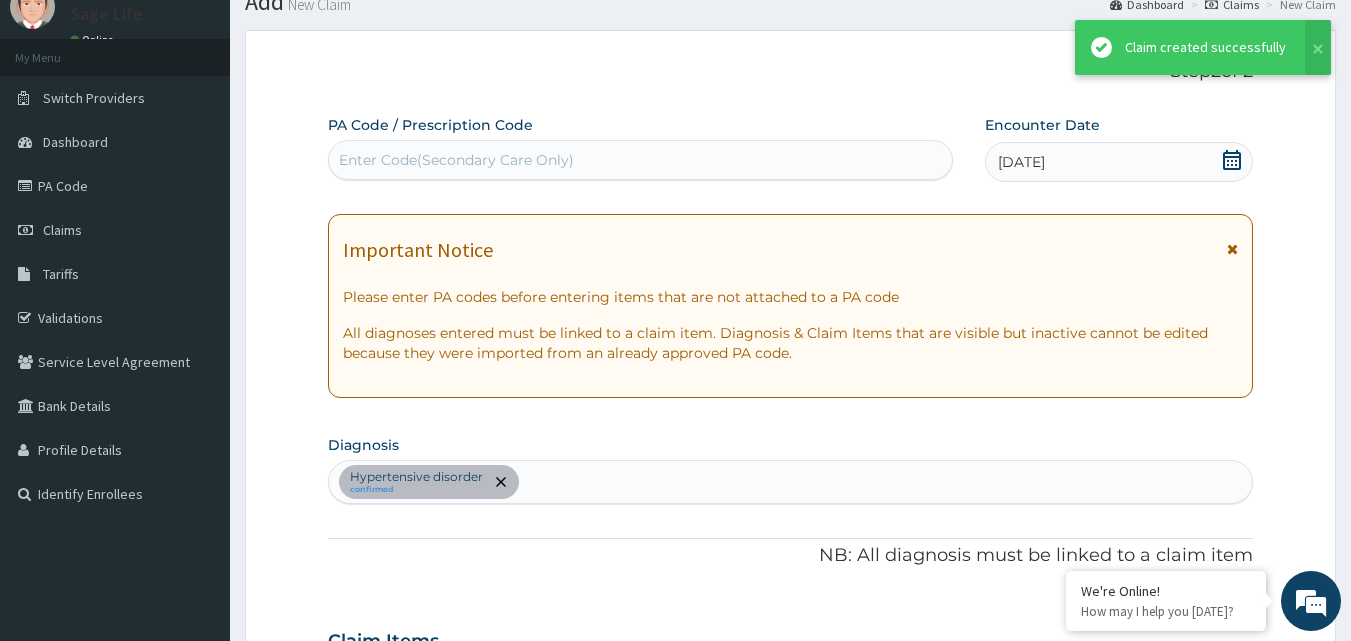 scroll, scrollTop: 721, scrollLeft: 0, axis: vertical 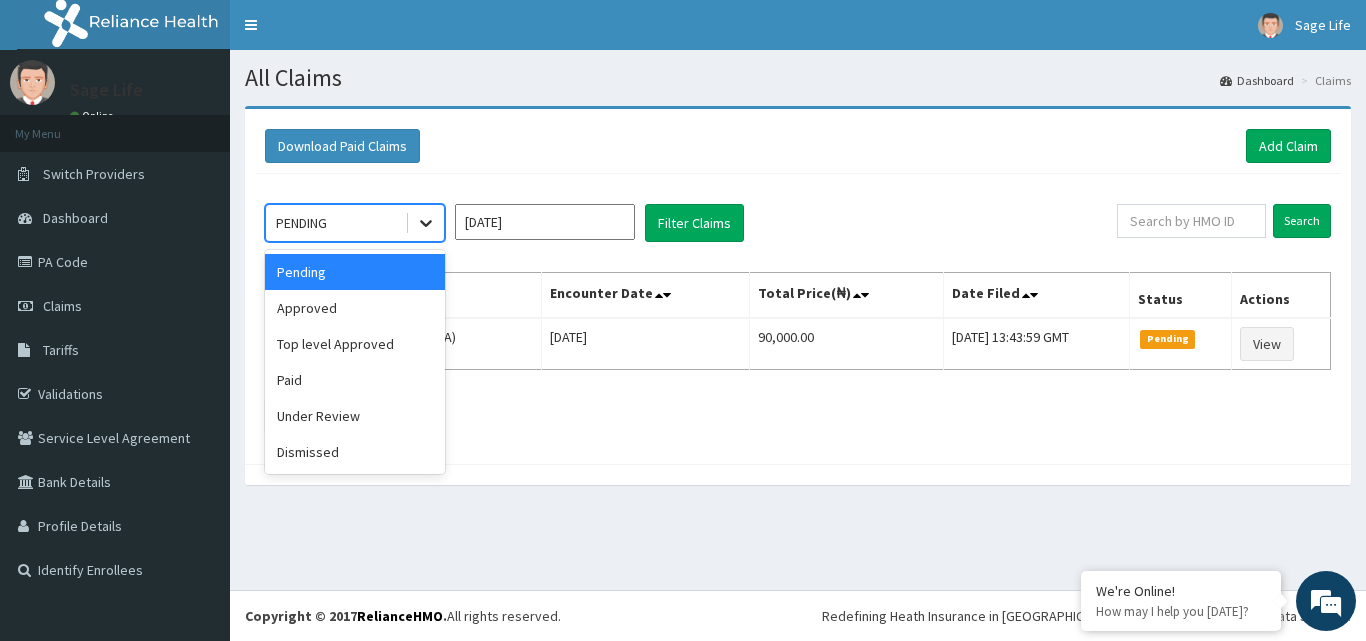 click at bounding box center (426, 223) 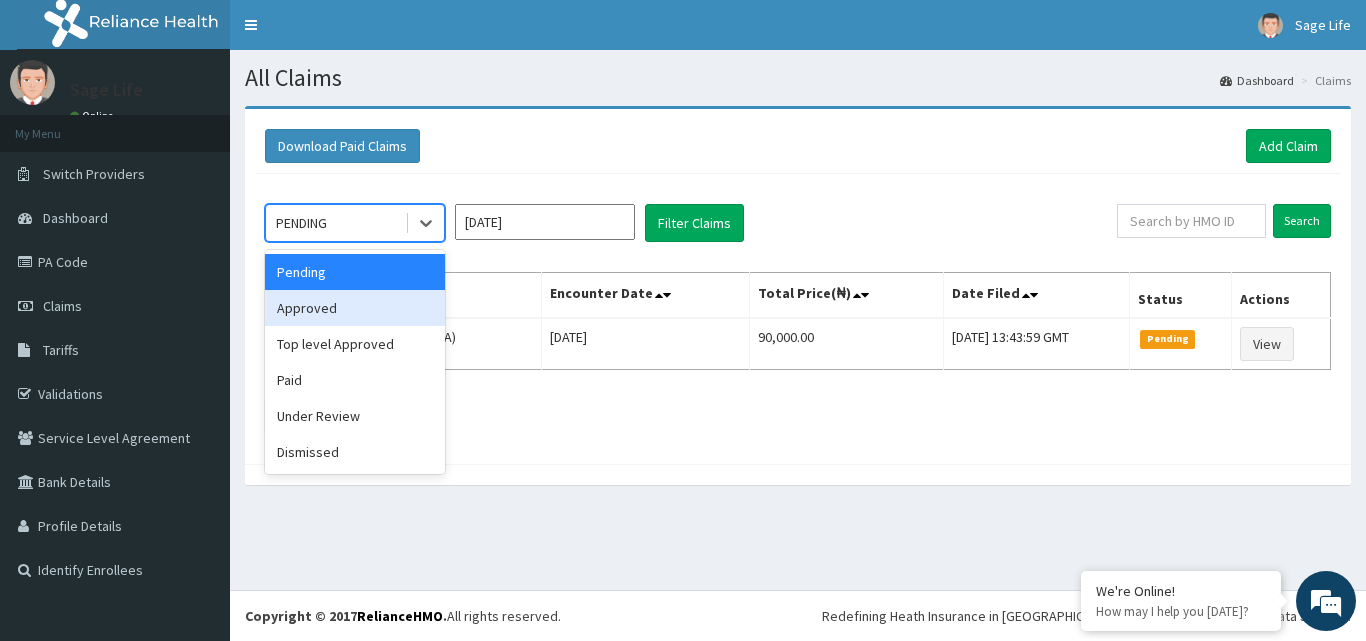 click on "Approved" at bounding box center (355, 308) 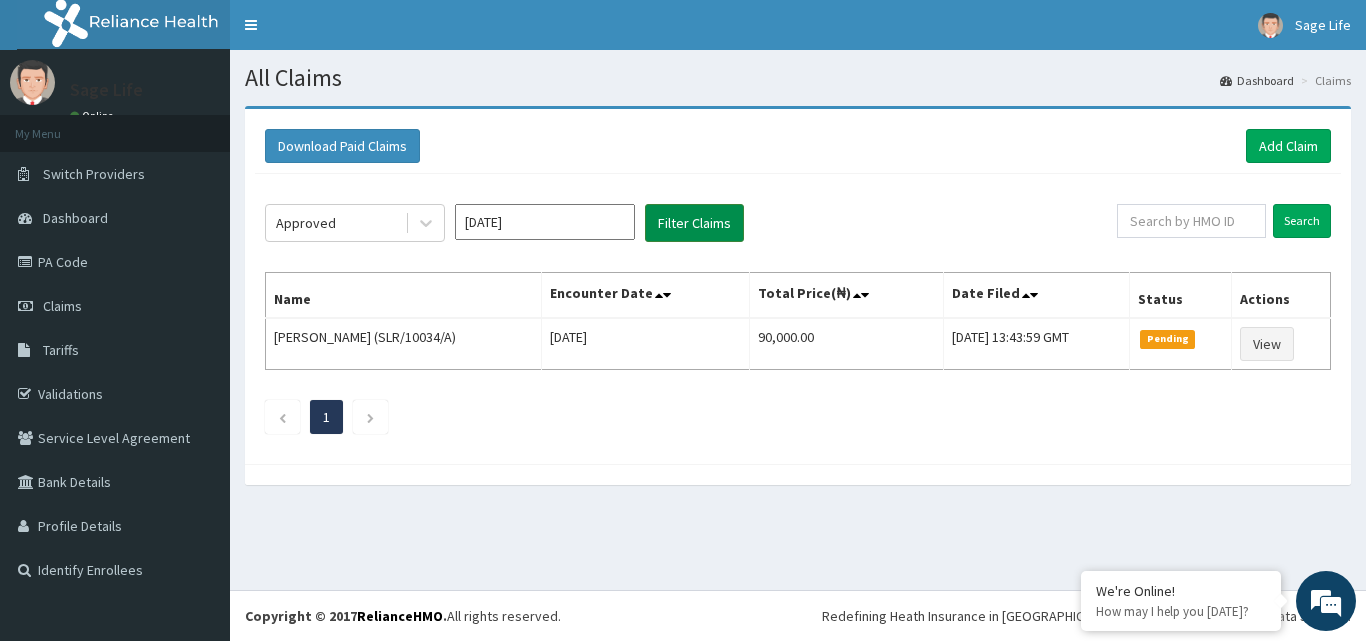 click on "Filter Claims" at bounding box center [694, 223] 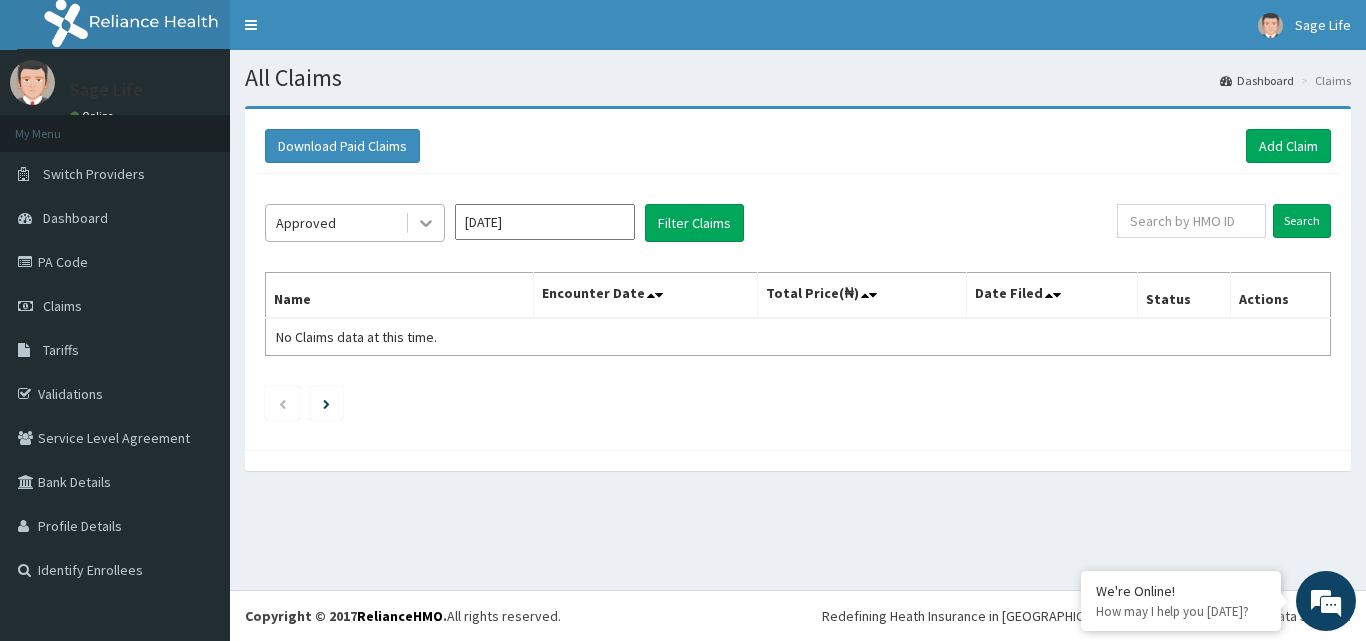 click 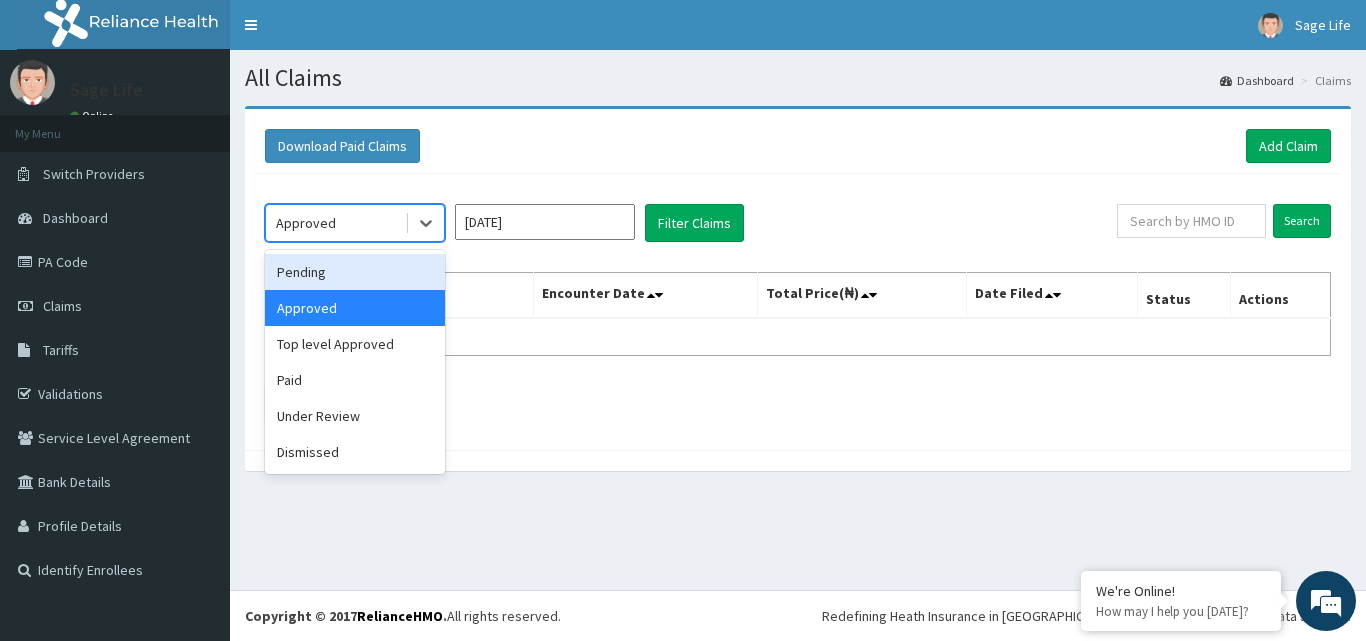 click on "Pending" at bounding box center (355, 272) 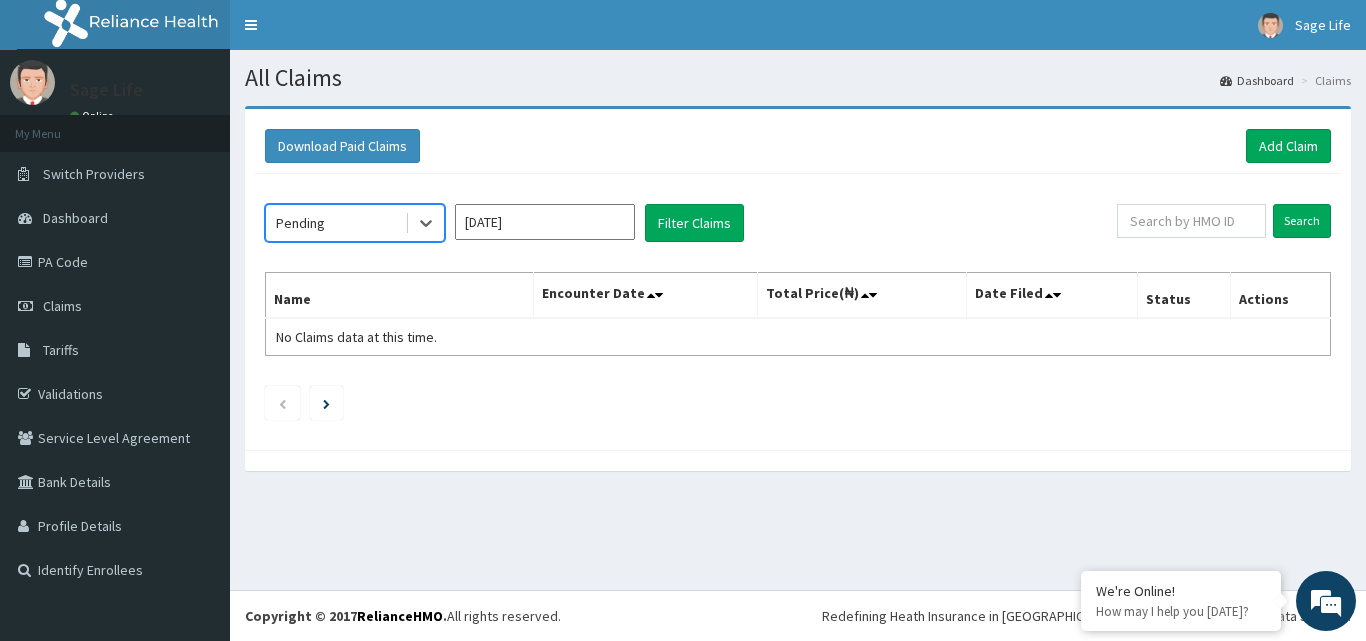 scroll, scrollTop: 0, scrollLeft: 0, axis: both 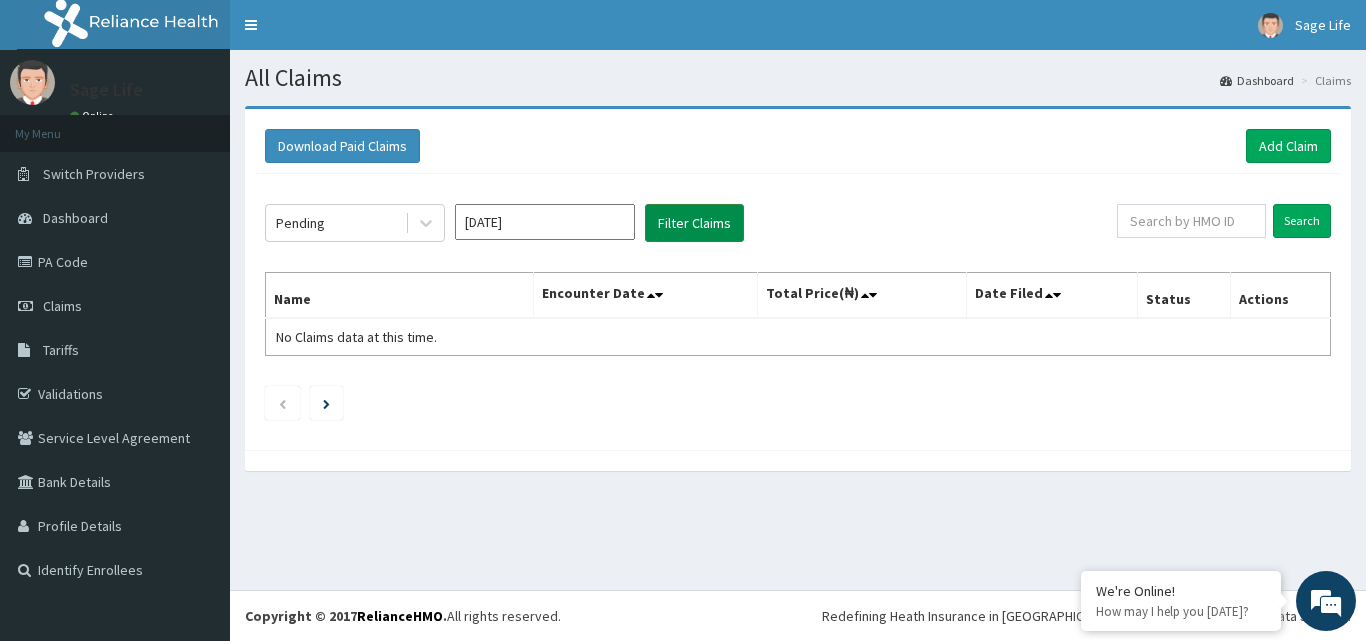 click on "Filter Claims" at bounding box center [694, 223] 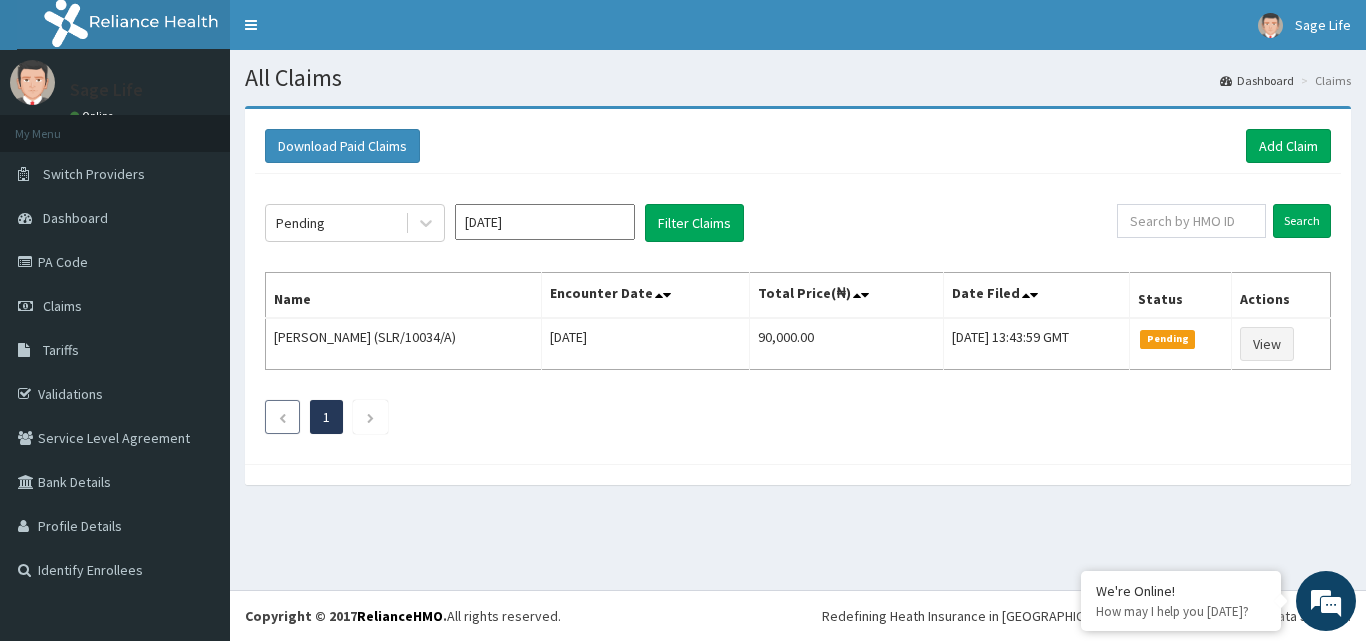 click at bounding box center (282, 417) 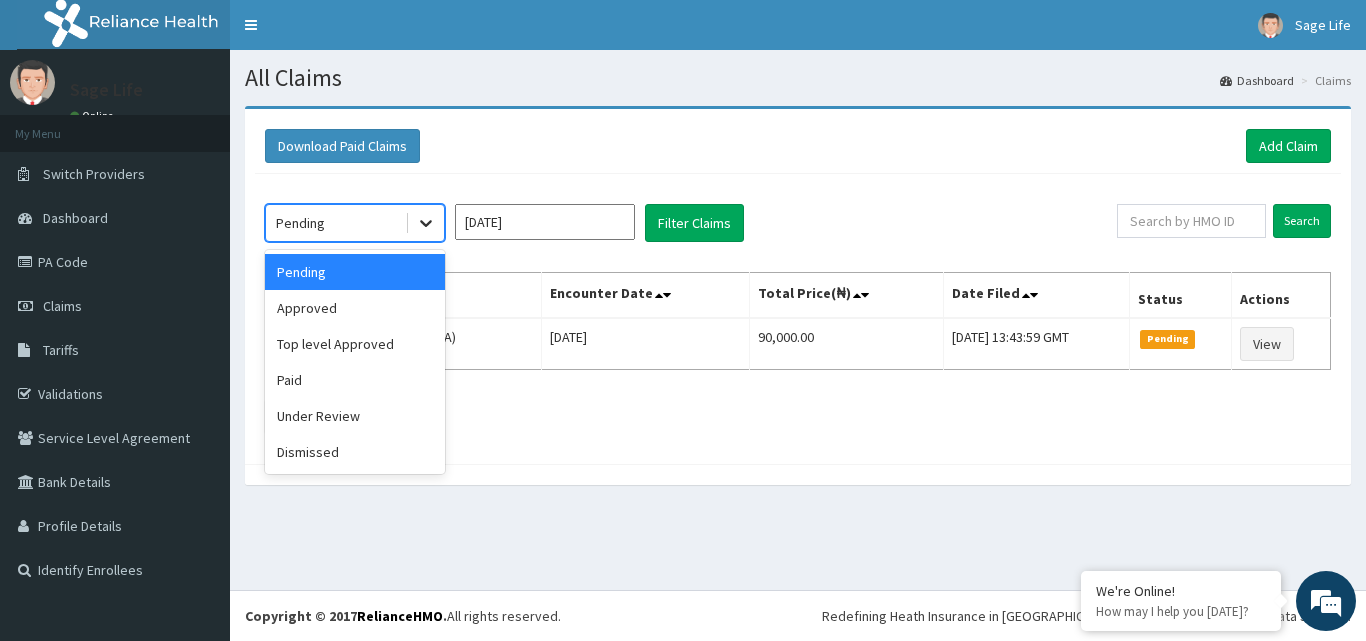 click 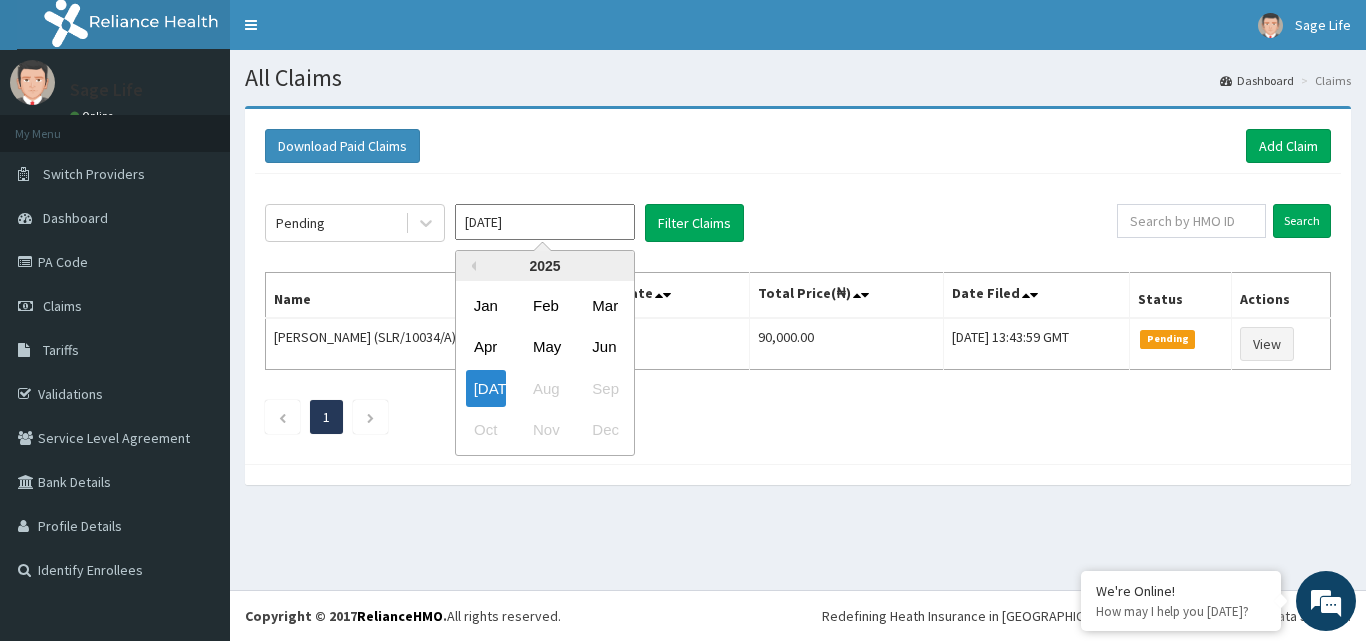 click on "[DATE]" at bounding box center [545, 222] 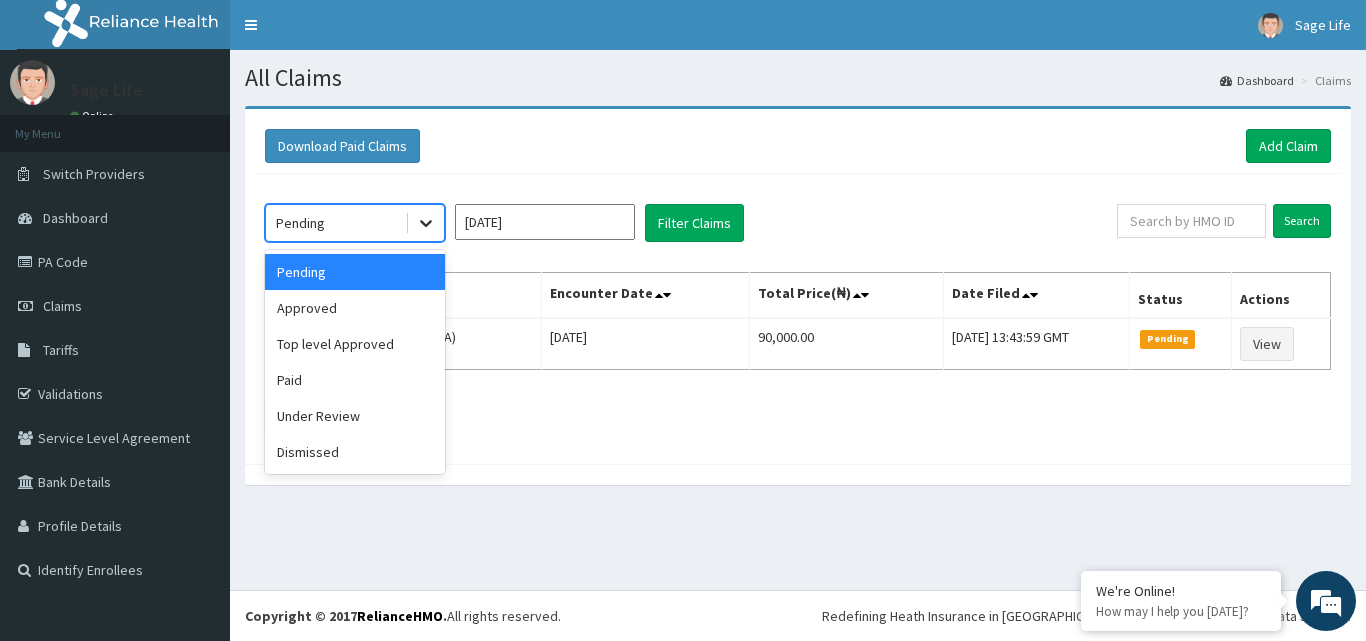 click 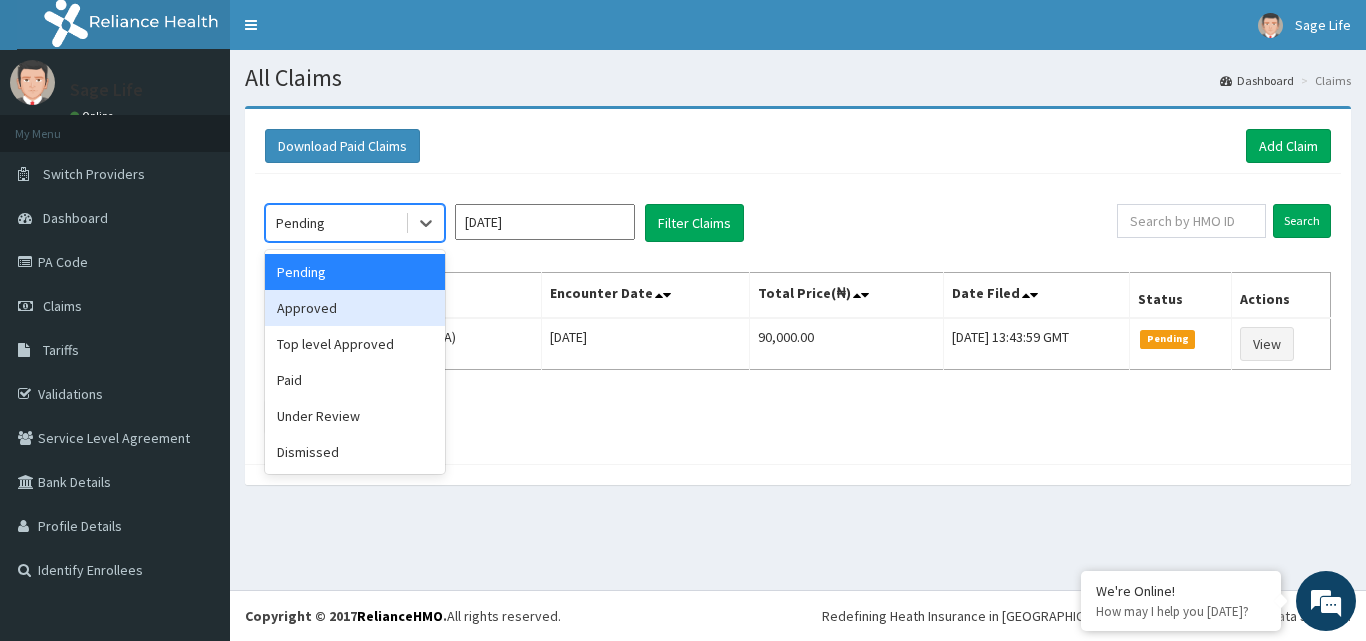 click on "Approved" at bounding box center (355, 308) 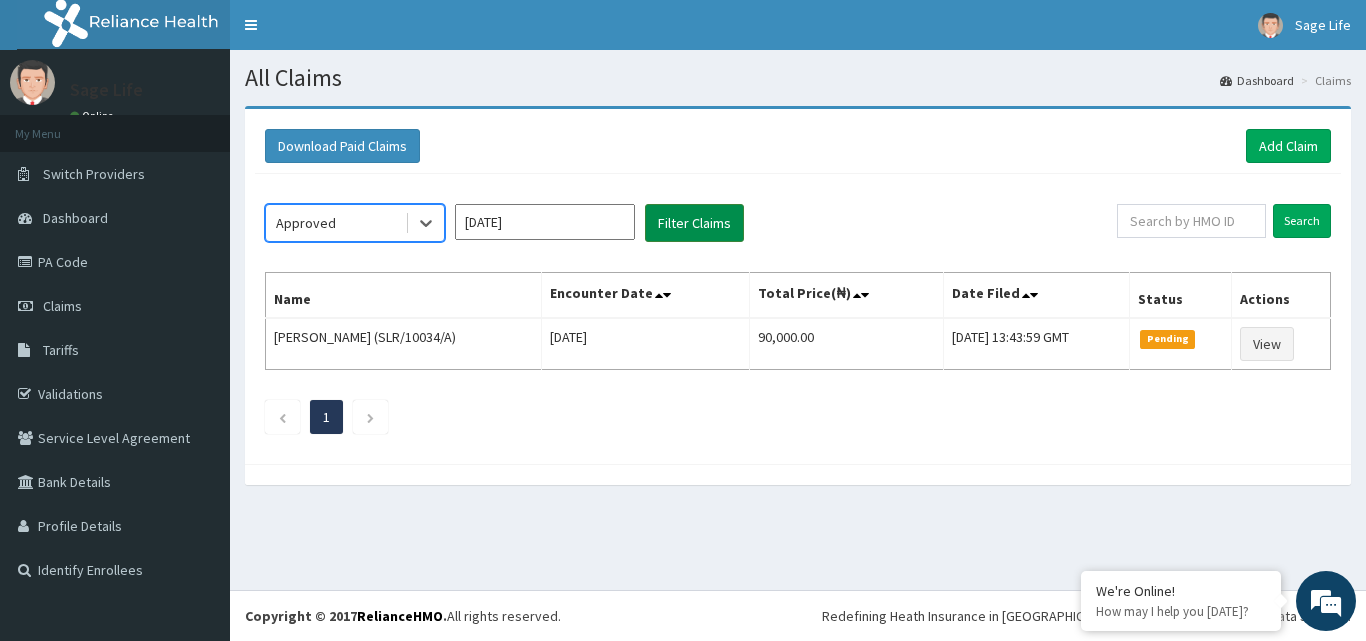 click on "Filter Claims" at bounding box center [694, 223] 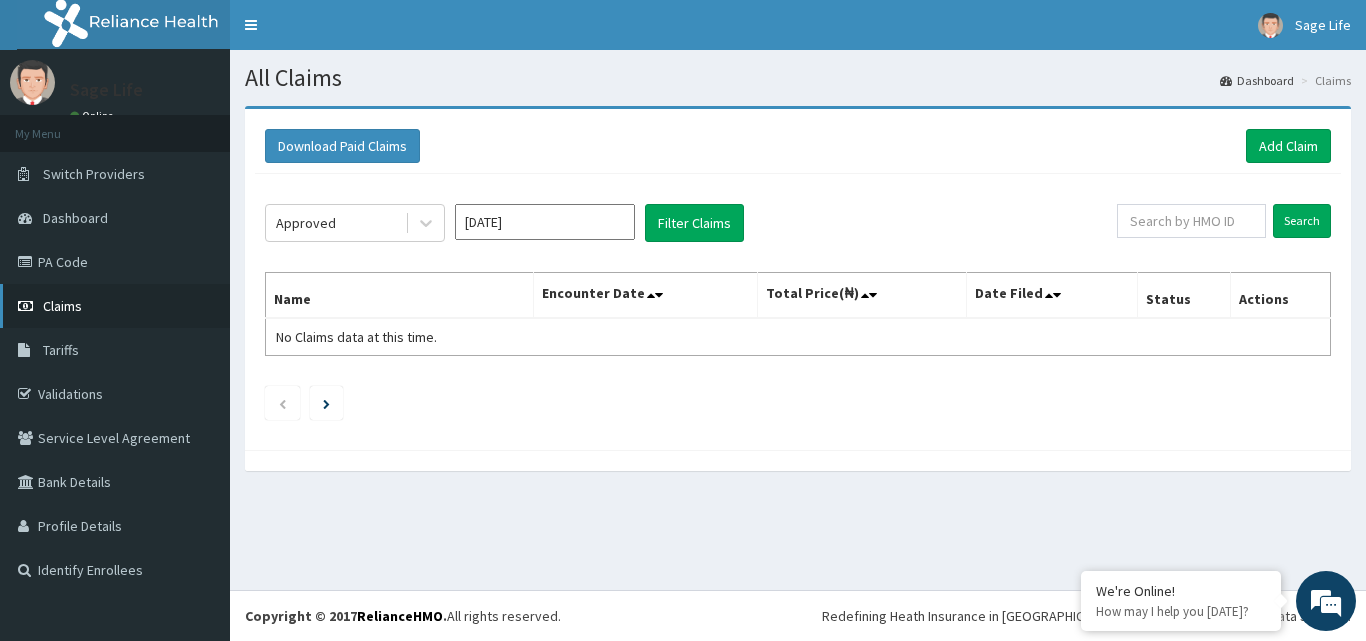 click on "Claims" at bounding box center [62, 306] 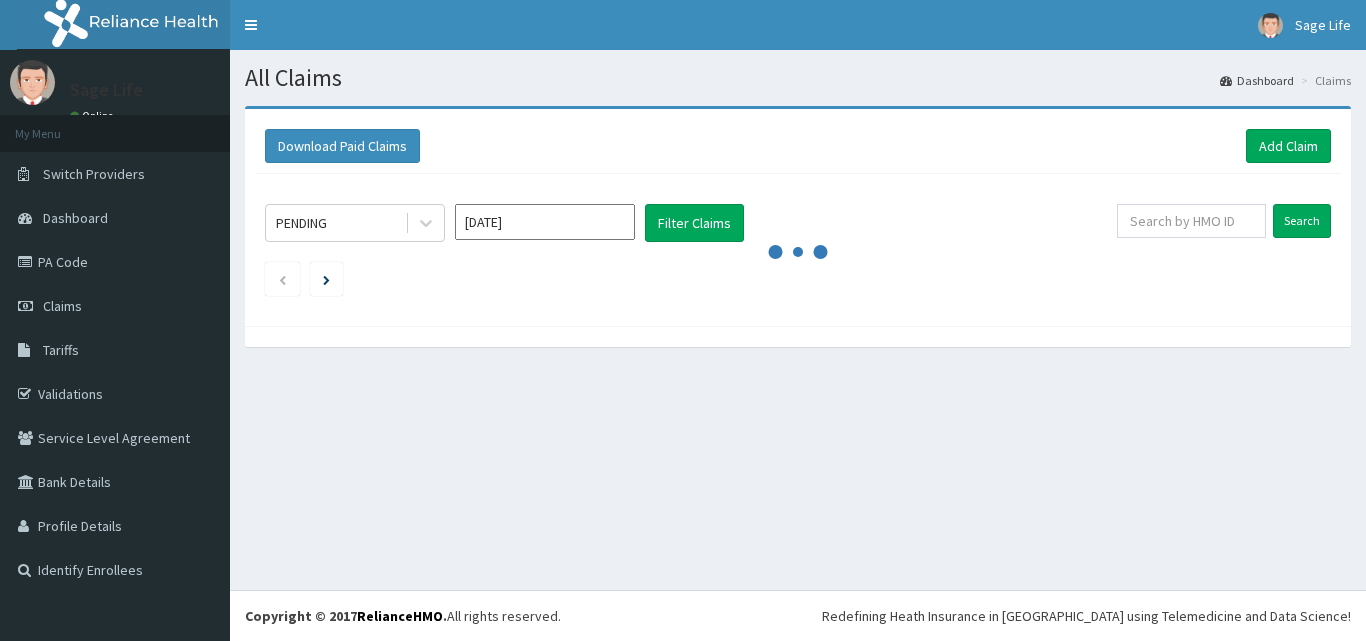 scroll, scrollTop: 0, scrollLeft: 0, axis: both 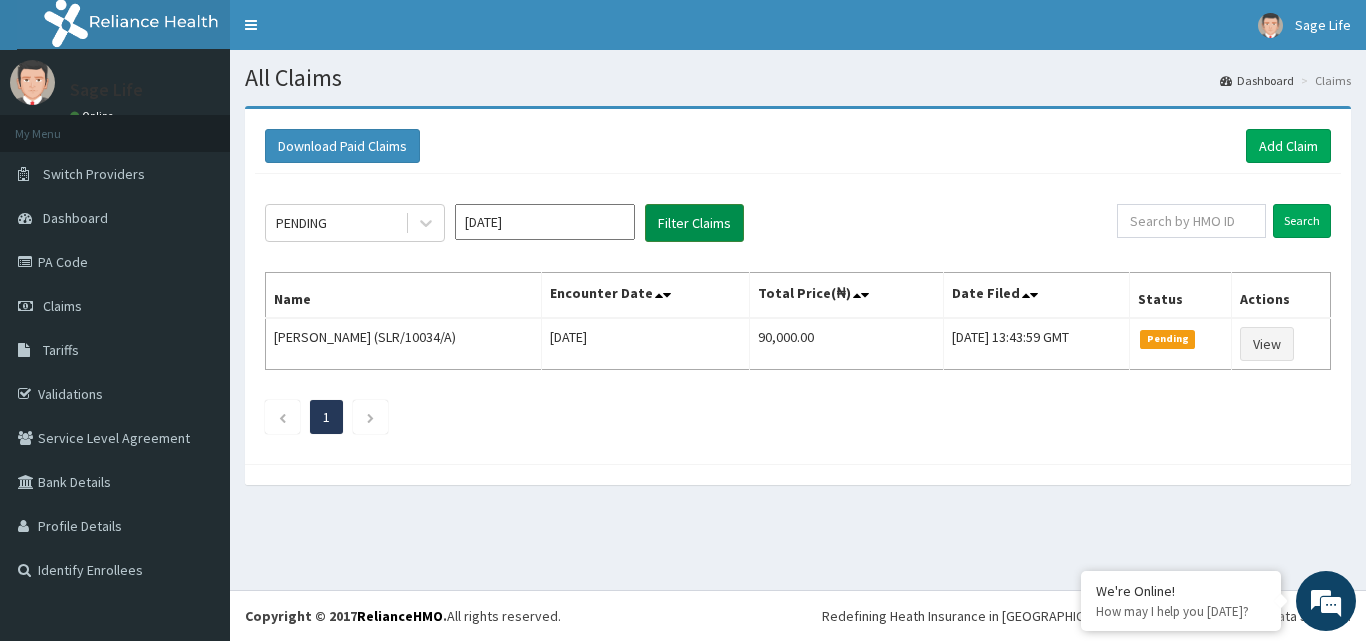 click on "Filter Claims" at bounding box center [694, 223] 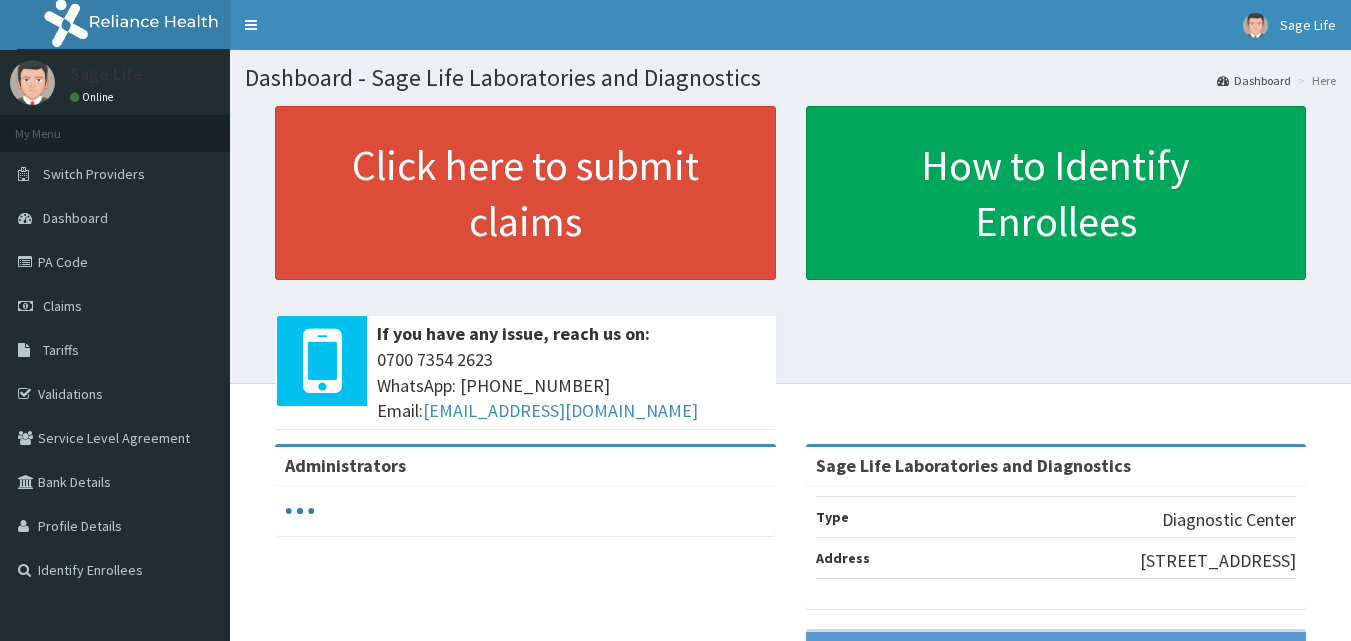 scroll, scrollTop: 0, scrollLeft: 0, axis: both 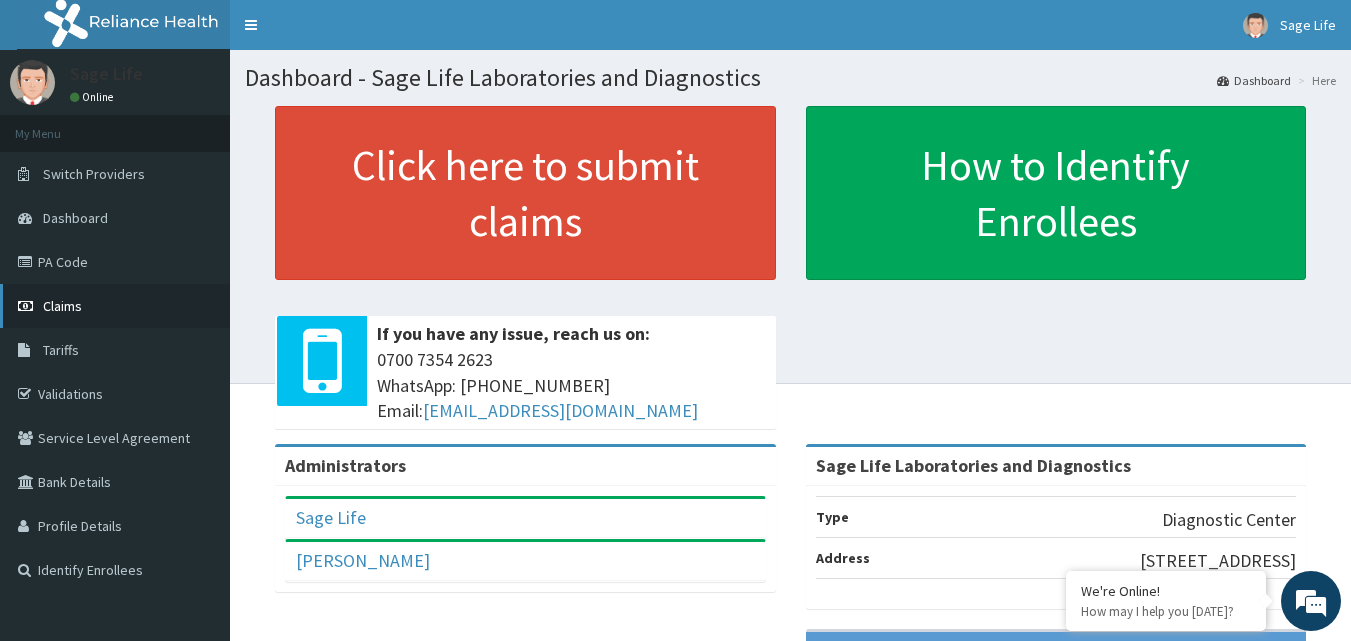 click on "Claims" at bounding box center [62, 306] 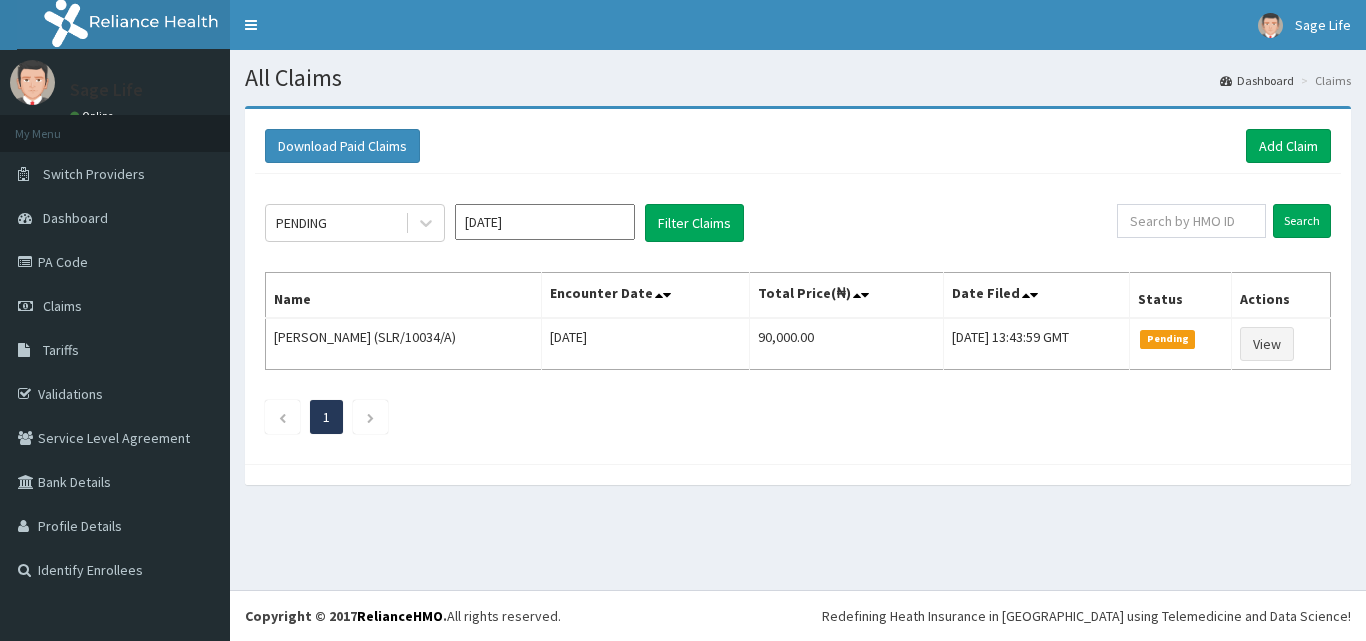 scroll, scrollTop: 0, scrollLeft: 0, axis: both 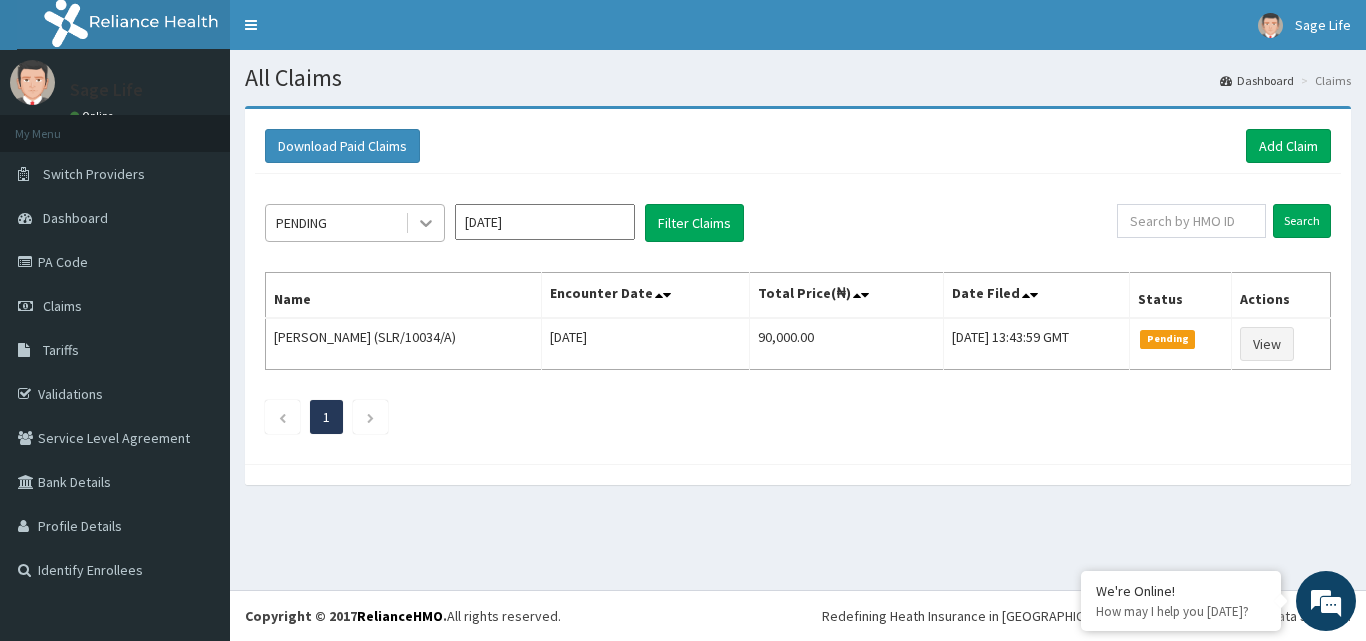 click 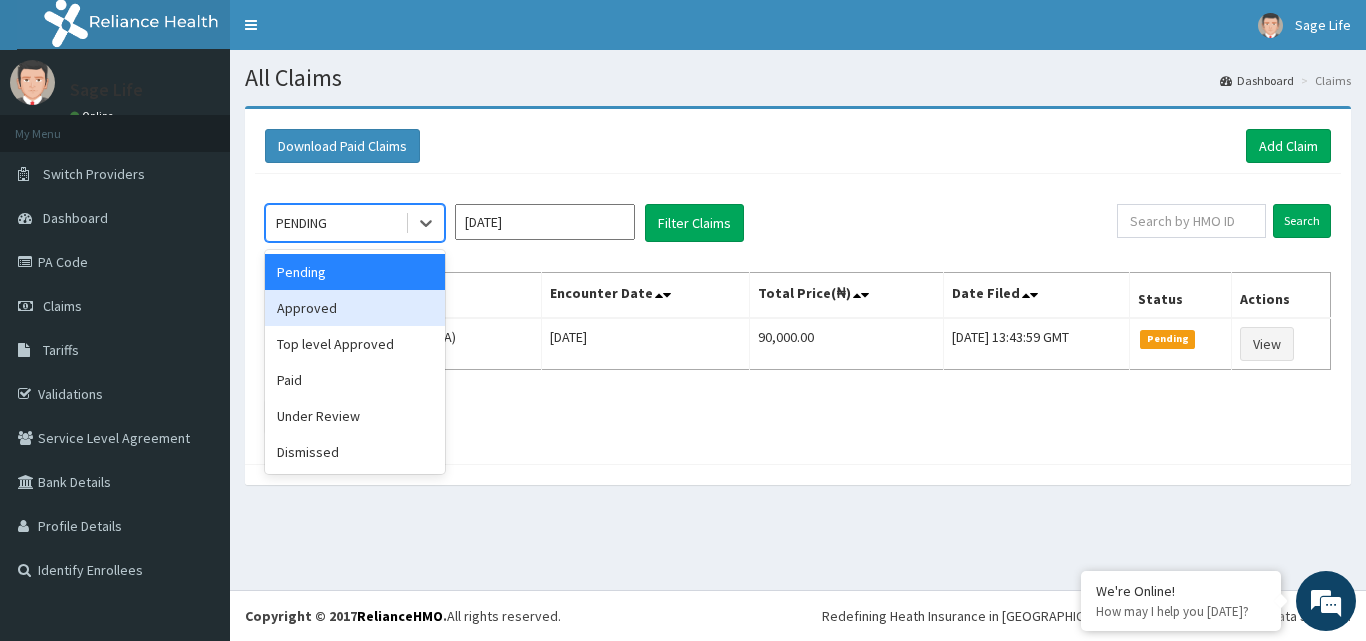 click on "Approved" at bounding box center (355, 308) 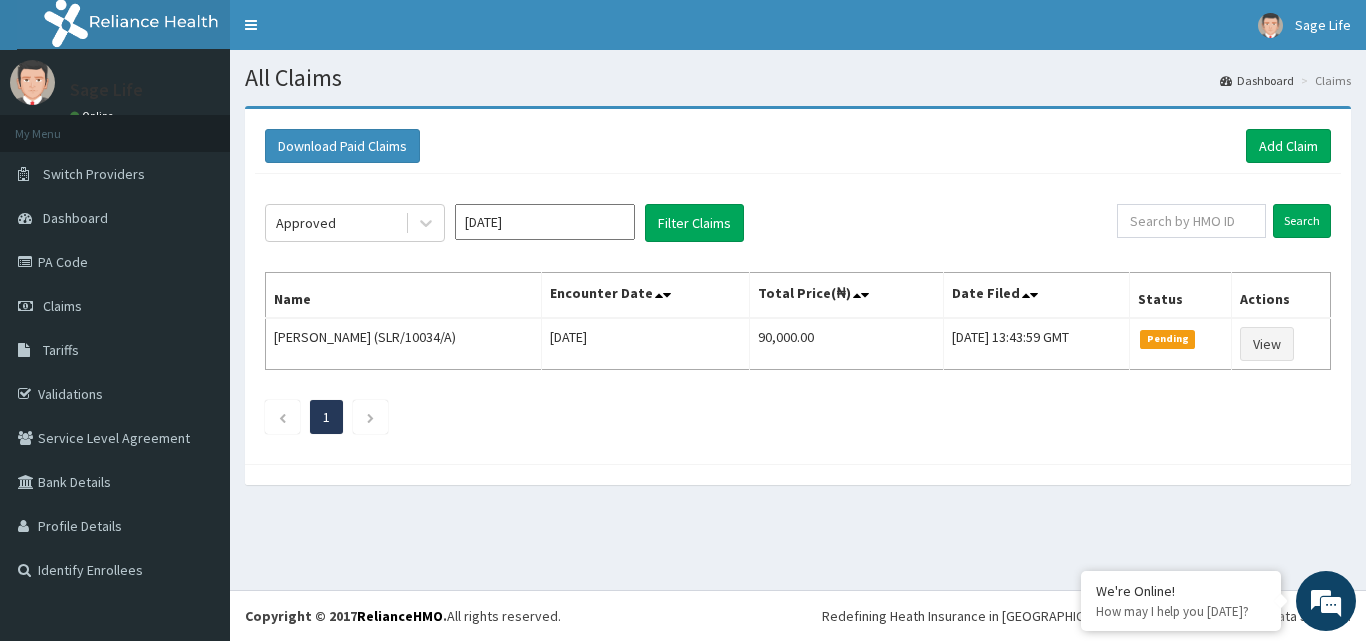 click on "Approved [DATE] Filter Claims Search Name Encounter Date Total Price(₦) Date Filed Status Actions [PERSON_NAME] (SLR/10034/A) [DATE] 90,000.00 [DATE] 13:43:59 GMT Pending View 1" 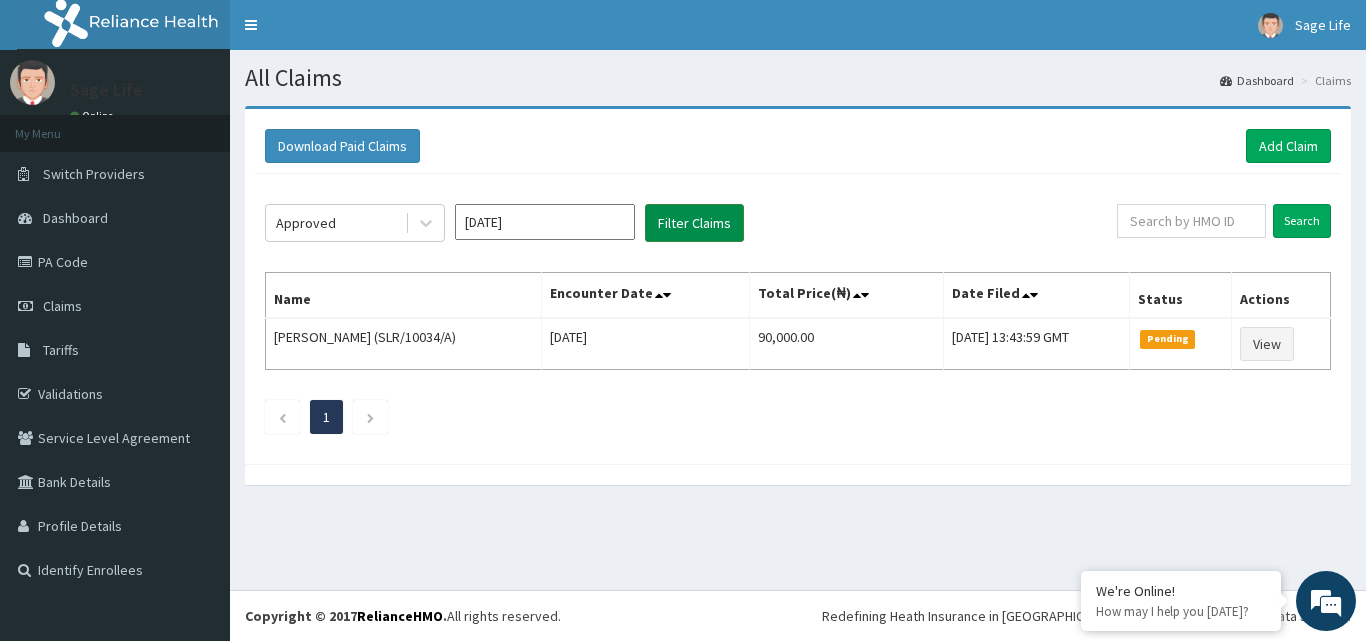 click on "Filter Claims" at bounding box center (694, 223) 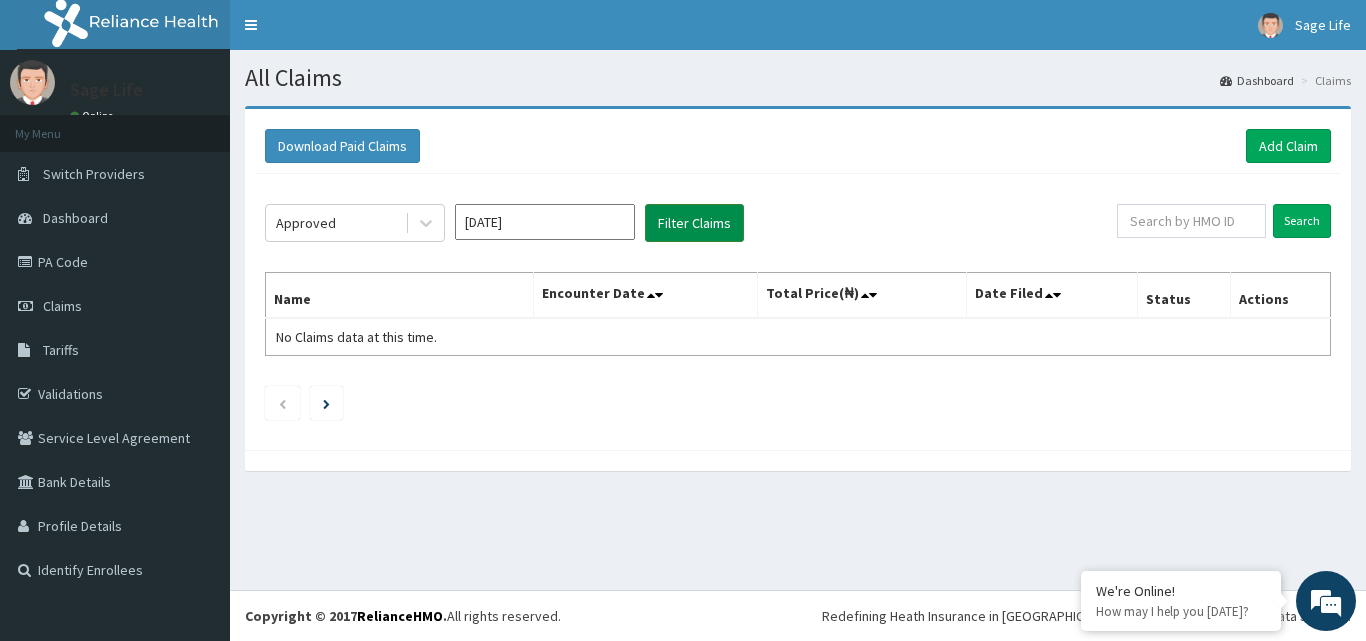 click on "Filter Claims" at bounding box center (694, 223) 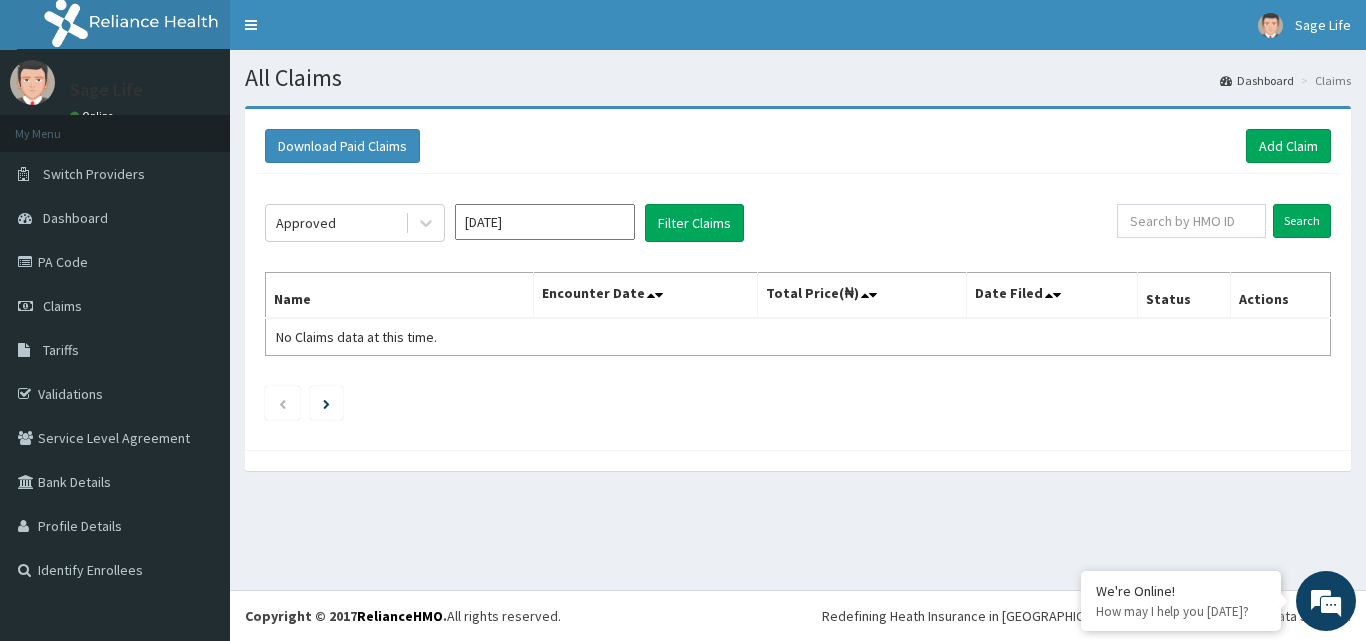 click on "Approved Jul 2025 Filter Claims Search Name Encounter Date Total Price(₦) Date Filed Status Actions No Claims data at this time." 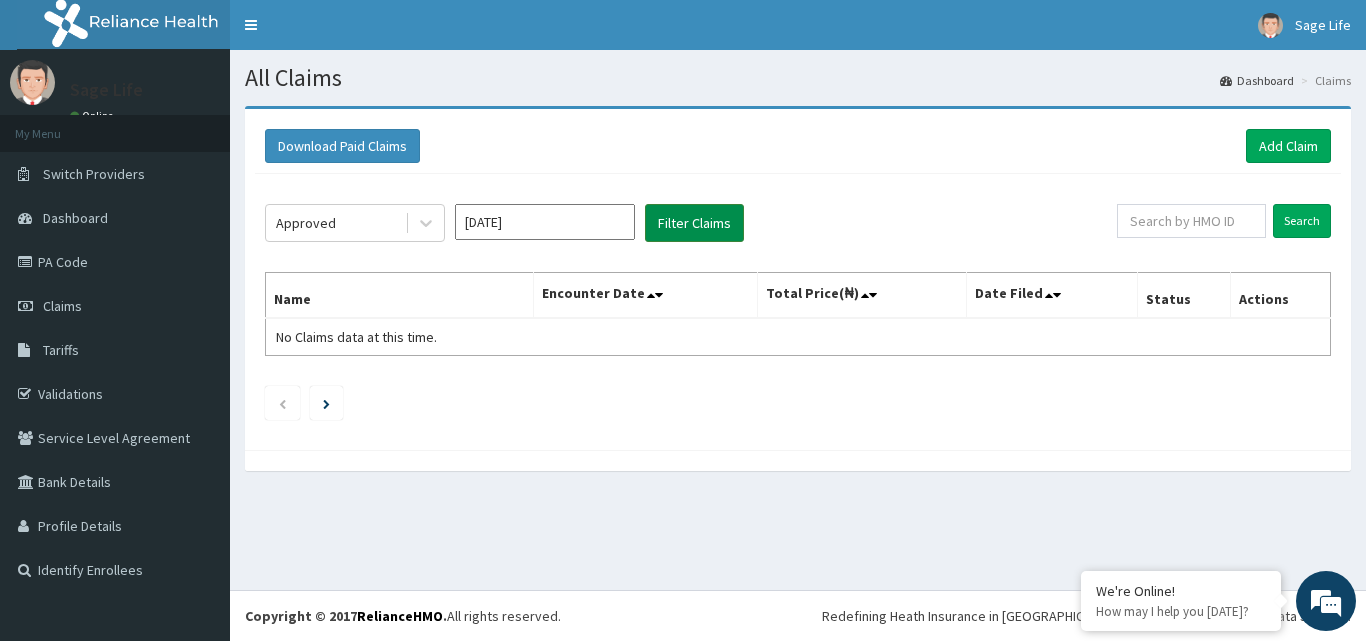 click on "Filter Claims" at bounding box center (694, 223) 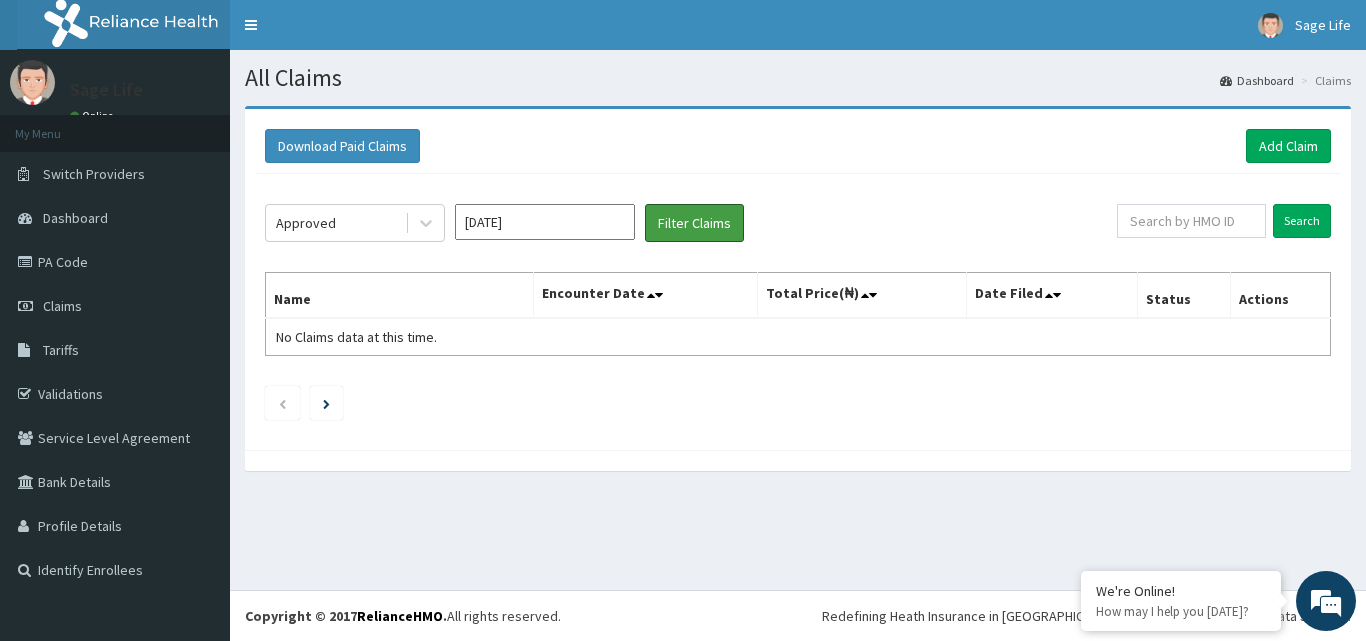 scroll, scrollTop: 0, scrollLeft: 0, axis: both 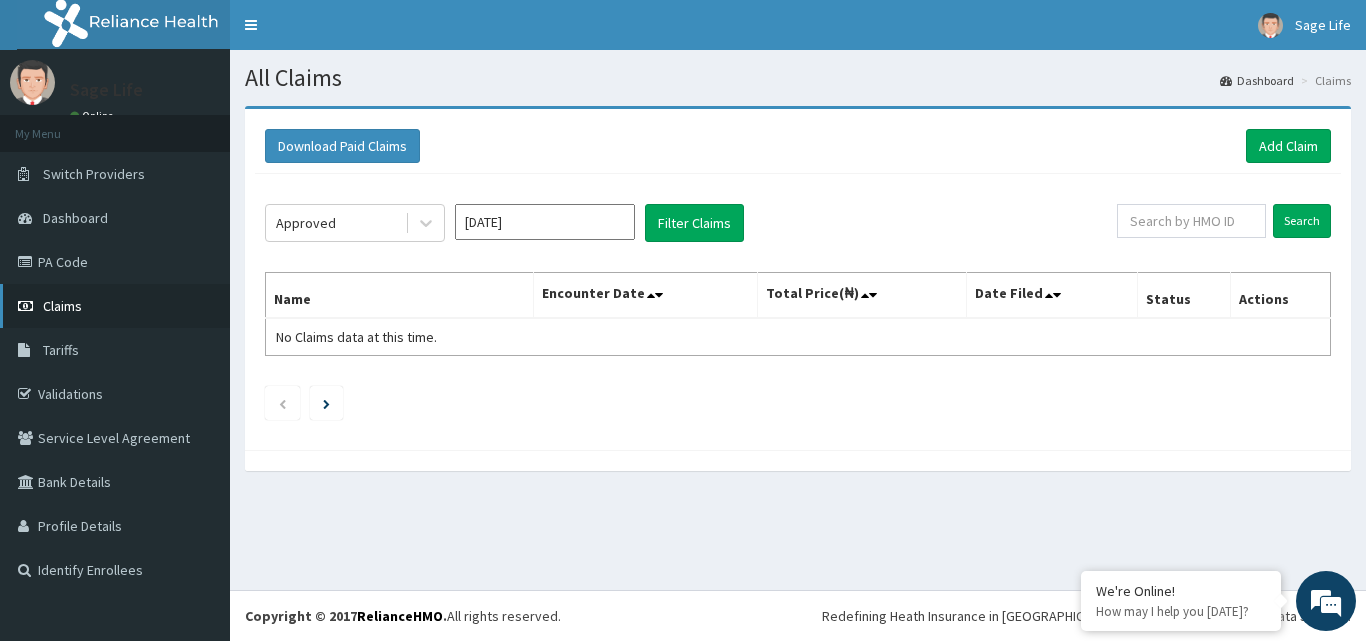 click on "Claims" at bounding box center (62, 306) 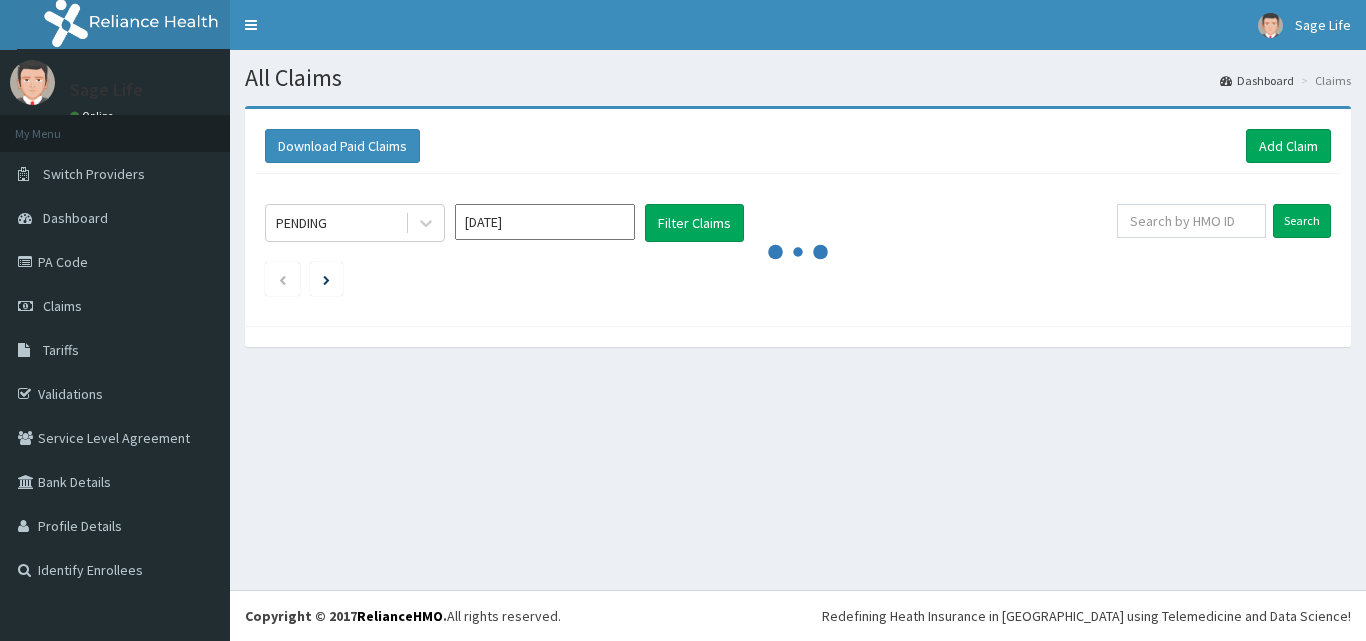 scroll, scrollTop: 0, scrollLeft: 0, axis: both 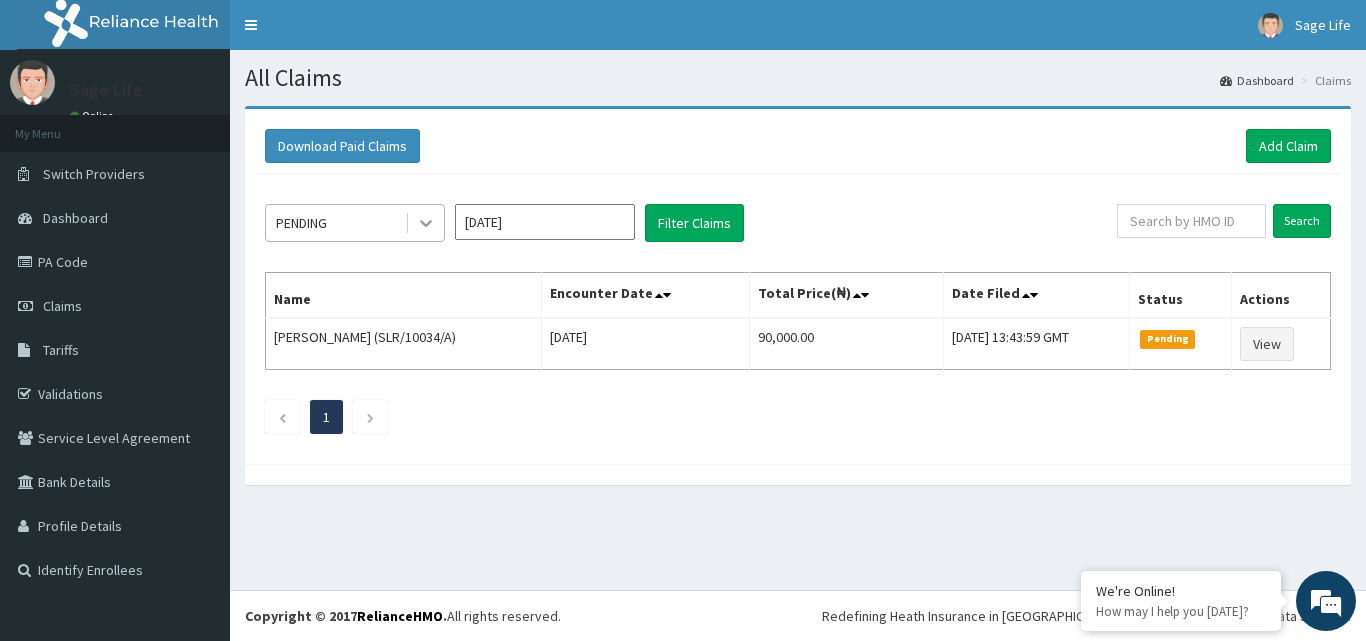 click at bounding box center (426, 223) 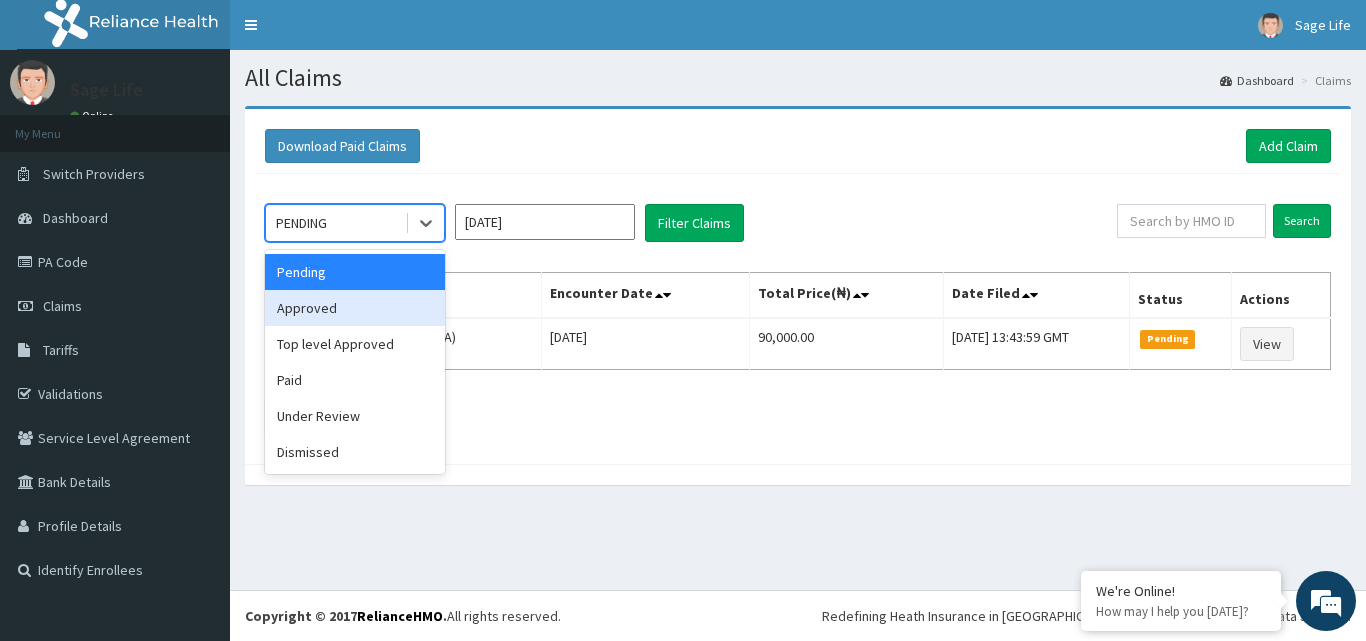 click on "Approved" at bounding box center (355, 308) 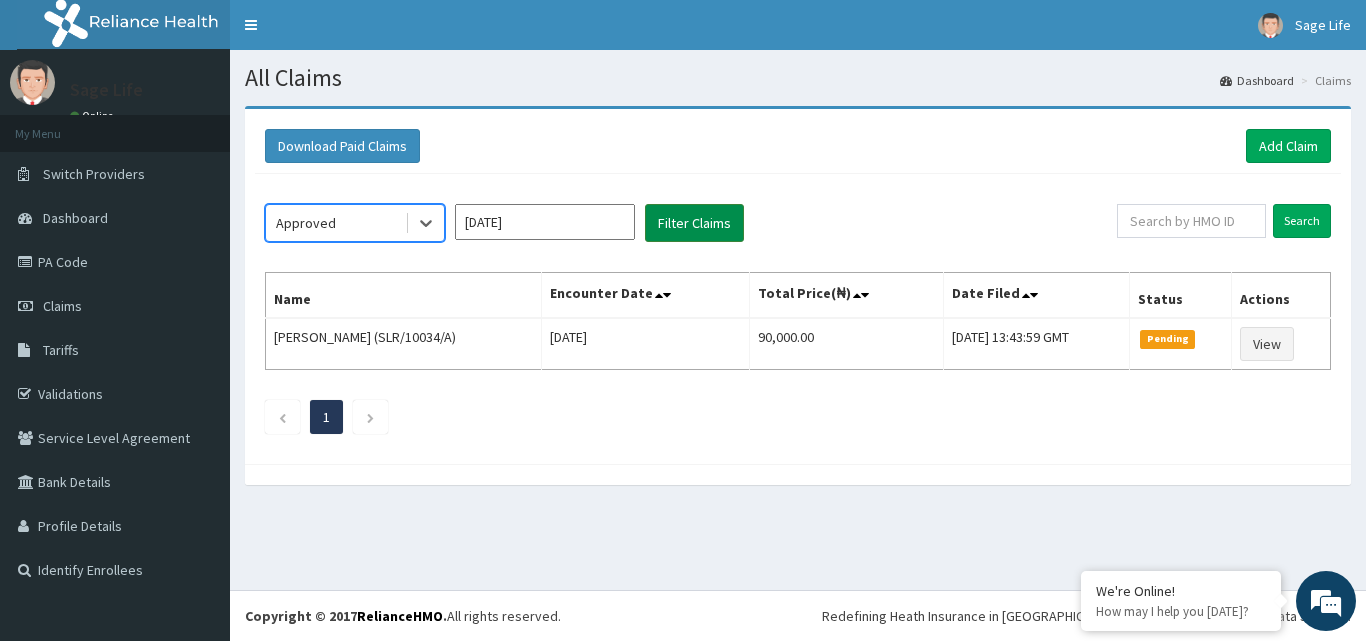 click on "Filter Claims" at bounding box center [694, 223] 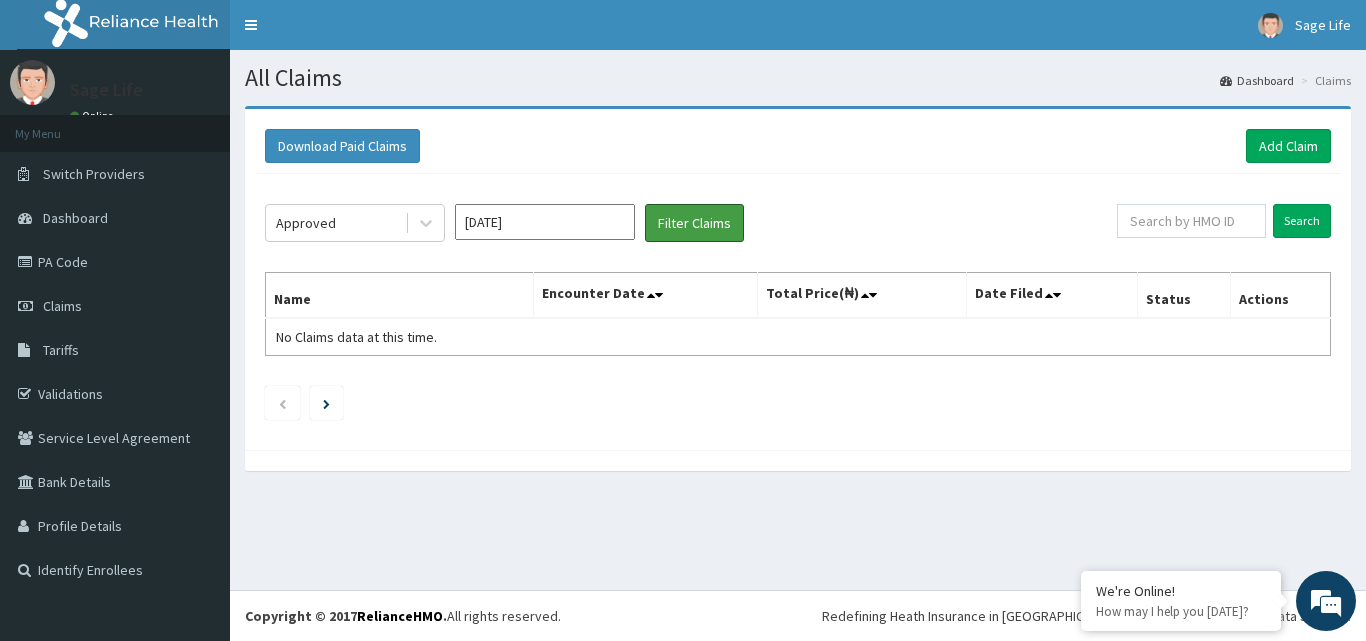 scroll, scrollTop: 0, scrollLeft: 0, axis: both 